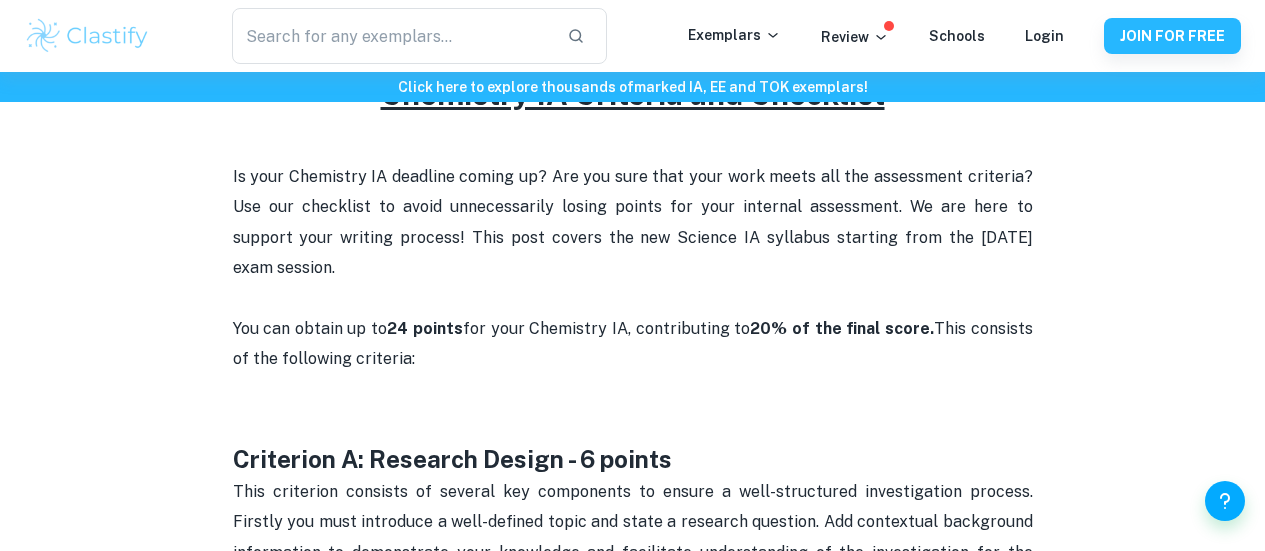 scroll, scrollTop: 762, scrollLeft: 0, axis: vertical 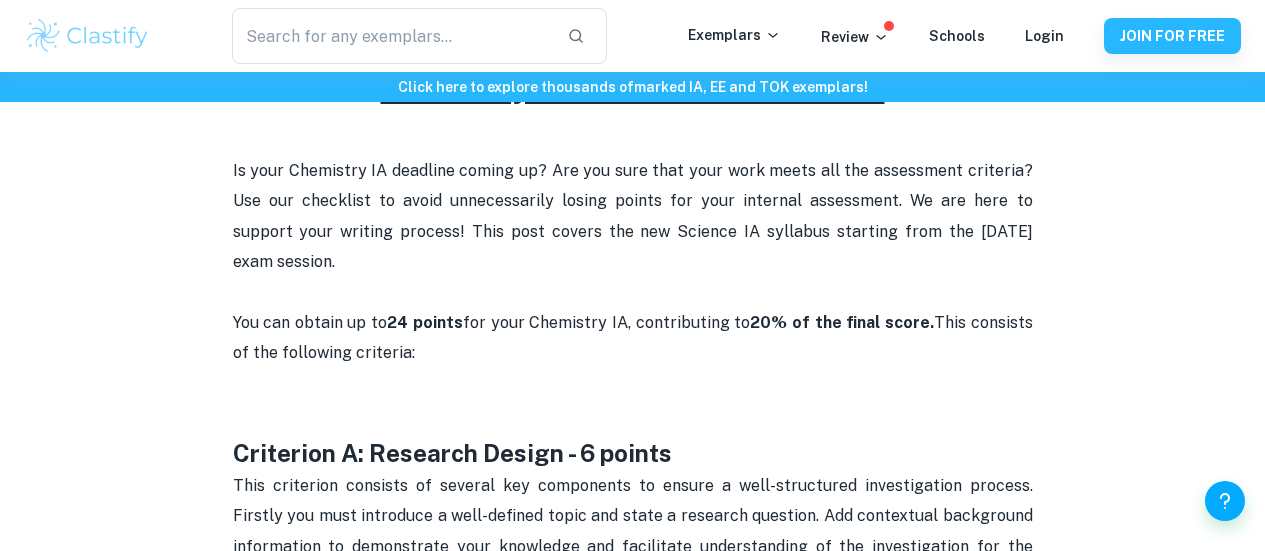 click on "Is your Chemistry IA deadline coming up? Are you sure that your work meets all the assessment criteria? Use our checklist to avoid unnecessarily losing points for your internal assessment. We are here to support your writing process! This post covers the new Science IA syllabus starting from the May 2025 exam session. You can obtain up to  24 points  for your Chemistry IA, contributing to  20% of the final score.  This consists of the following criteria:" at bounding box center (633, 277) 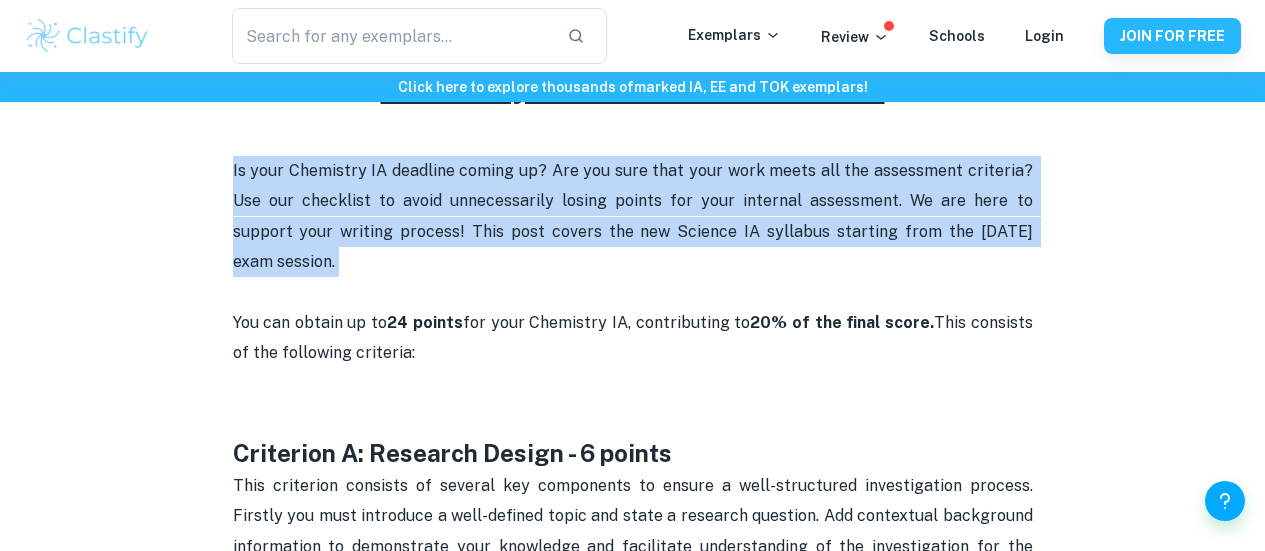 click on "Is your Chemistry IA deadline coming up? Are you sure that your work meets all the assessment criteria? Use our checklist to avoid unnecessarily losing points for your internal assessment. We are here to support your writing process! This post covers the new Science IA syllabus starting from the May 2025 exam session. You can obtain up to  24 points  for your Chemistry IA, contributing to  20% of the final score.  This consists of the following criteria:" at bounding box center (633, 277) 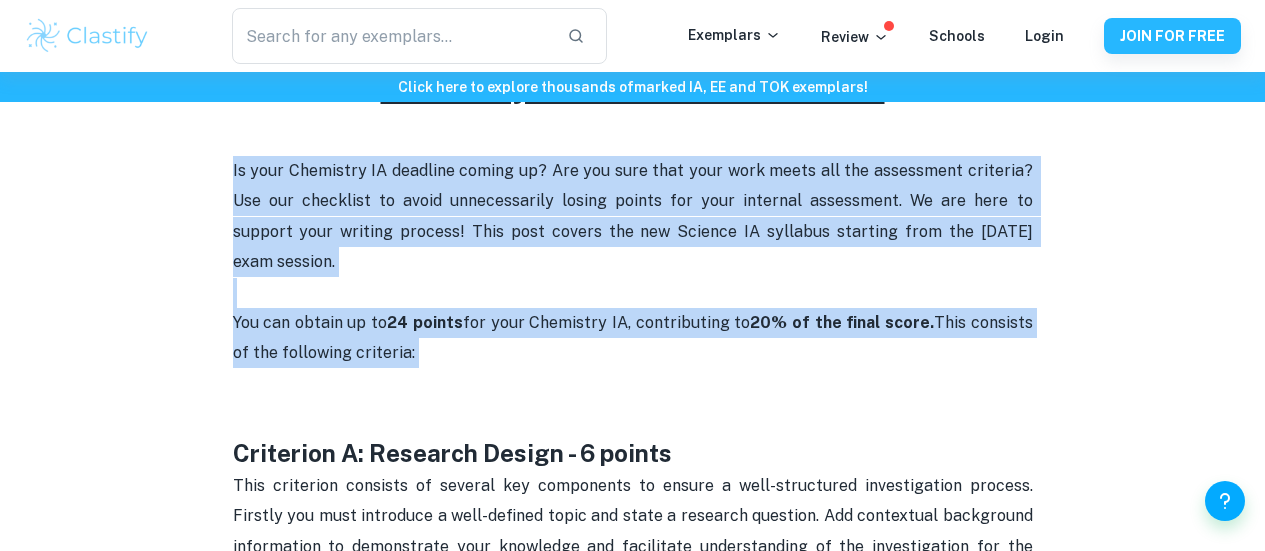 drag, startPoint x: 0, startPoint y: 0, endPoint x: 588, endPoint y: 404, distance: 713.4143 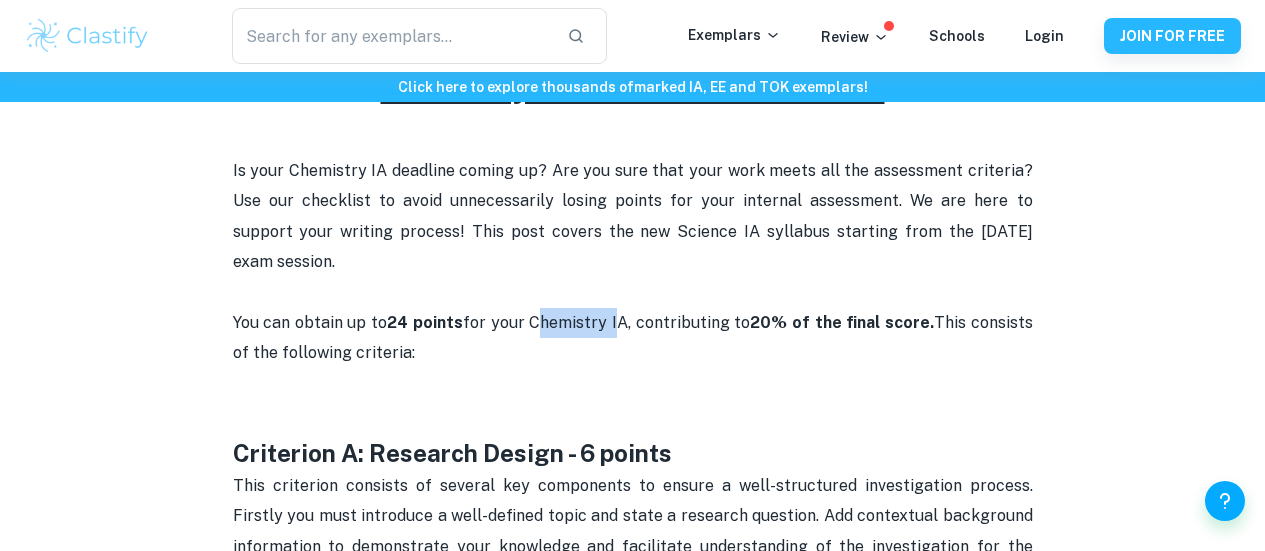 click on "Is your Chemistry IA deadline coming up? Are you sure that your work meets all the assessment criteria? Use our checklist to avoid unnecessarily losing points for your internal assessment. We are here to support your writing process! This post covers the new Science IA syllabus starting from the May 2025 exam session. You can obtain up to  24 points  for your Chemistry IA, contributing to  20% of the final score.  This consists of the following criteria:" at bounding box center (633, 277) 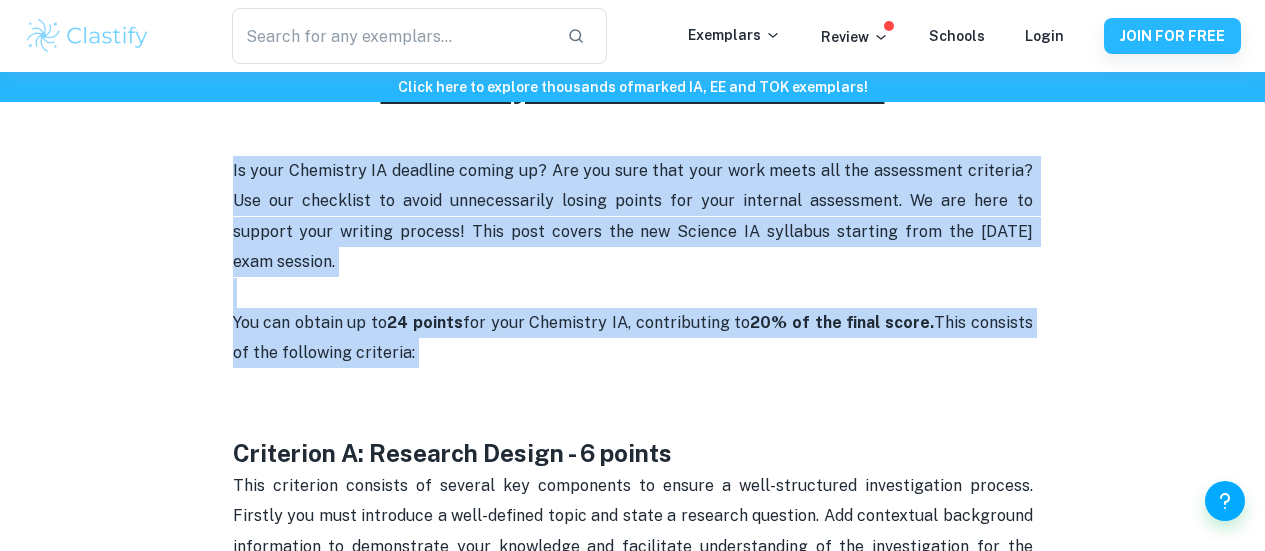 drag, startPoint x: 588, startPoint y: 404, endPoint x: 618, endPoint y: 285, distance: 122.72327 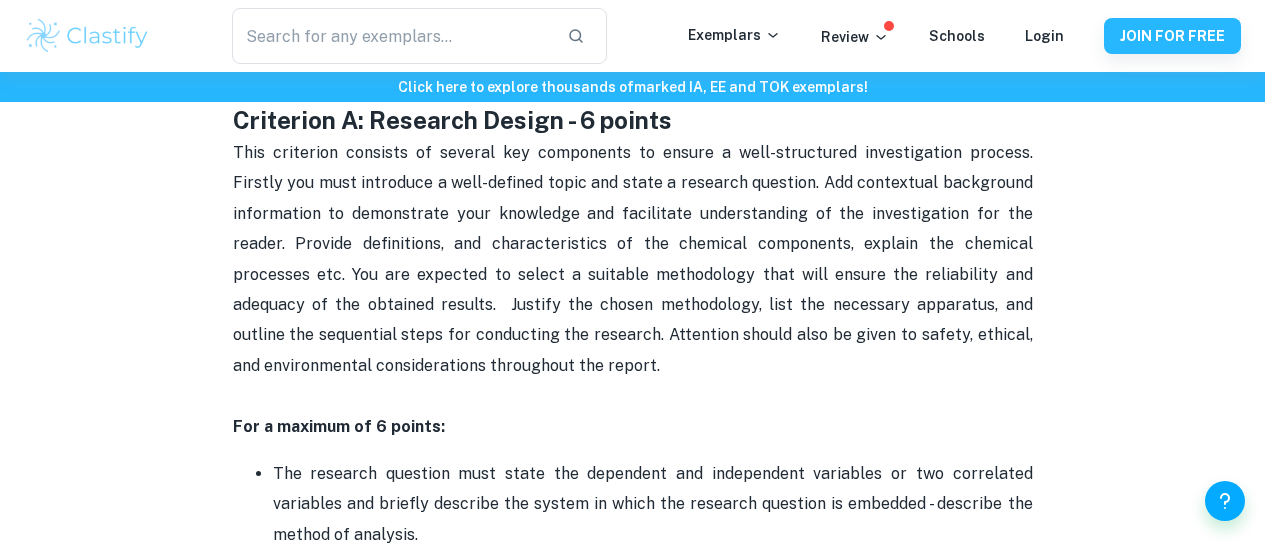 scroll, scrollTop: 1124, scrollLeft: 0, axis: vertical 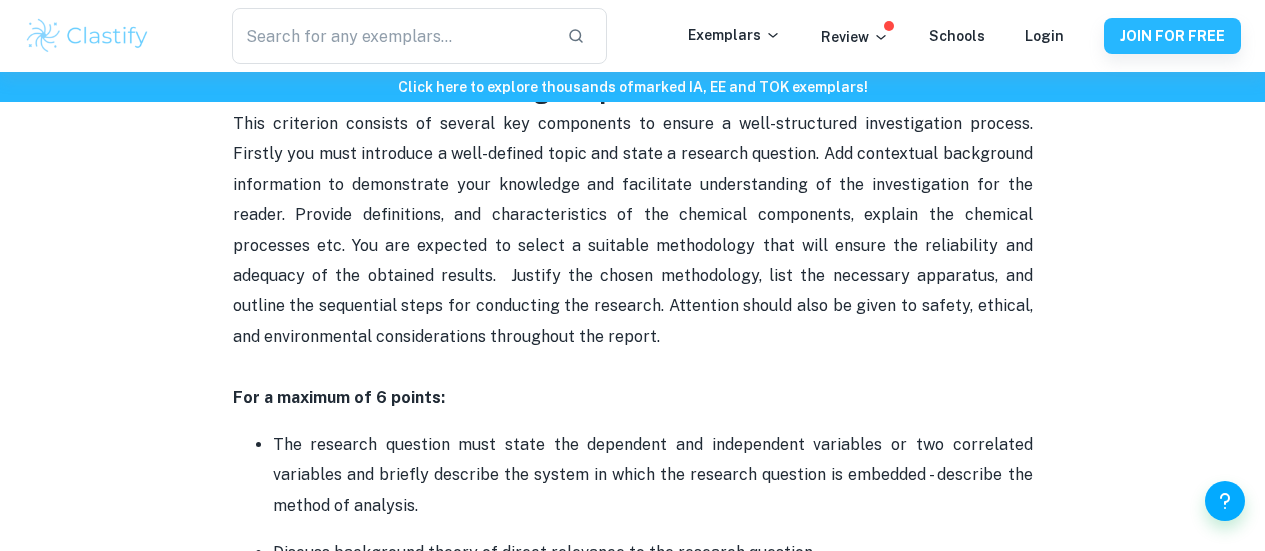 click on "Criterion A: Research Design - 6 points" at bounding box center (452, 91) 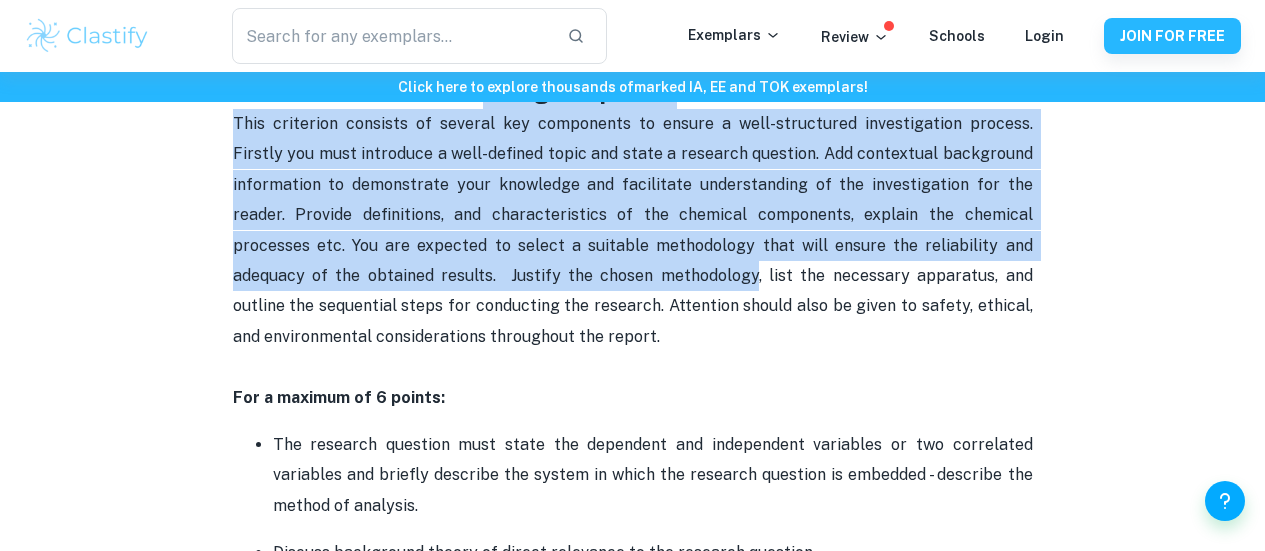 drag, startPoint x: 501, startPoint y: 176, endPoint x: 534, endPoint y: 380, distance: 206.65189 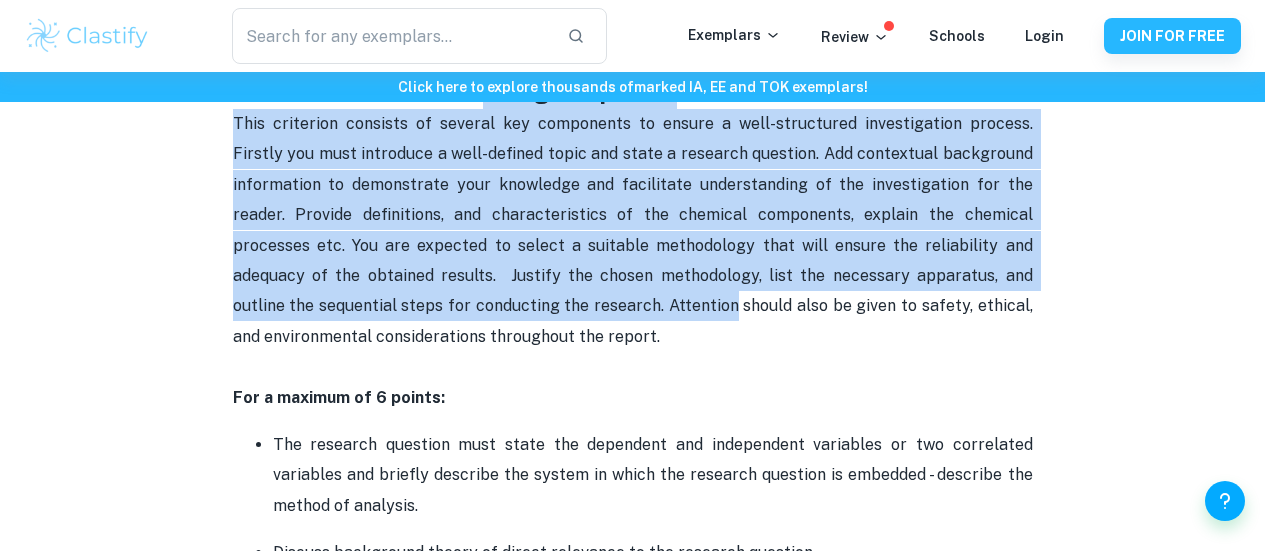 click on "This criterion consists of several key components to ensure a well-structured investigation process. Firstly you must introduce a well-defined topic and state a research question. Add contextual background information to demonstrate your knowledge and facilitate understanding of the investigation for the reader. Provide definitions, and characteristics of the chemical components, explain the chemical processes etc. You are expected to select a suitable methodology that will ensure the reliability and adequacy of the obtained results.  Justify the chosen methodology, list the necessary apparatus, and outline the sequential steps for conducting the research. Attention should also be given to safety, ethical, and environmental considerations throughout the report." at bounding box center (635, 230) 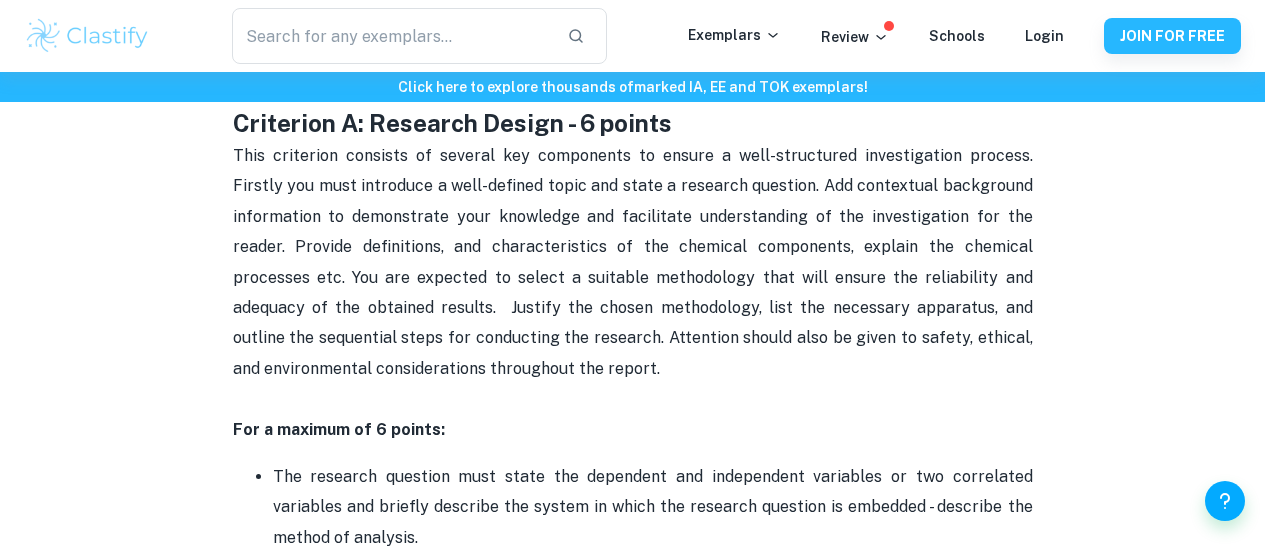 scroll, scrollTop: 1091, scrollLeft: 0, axis: vertical 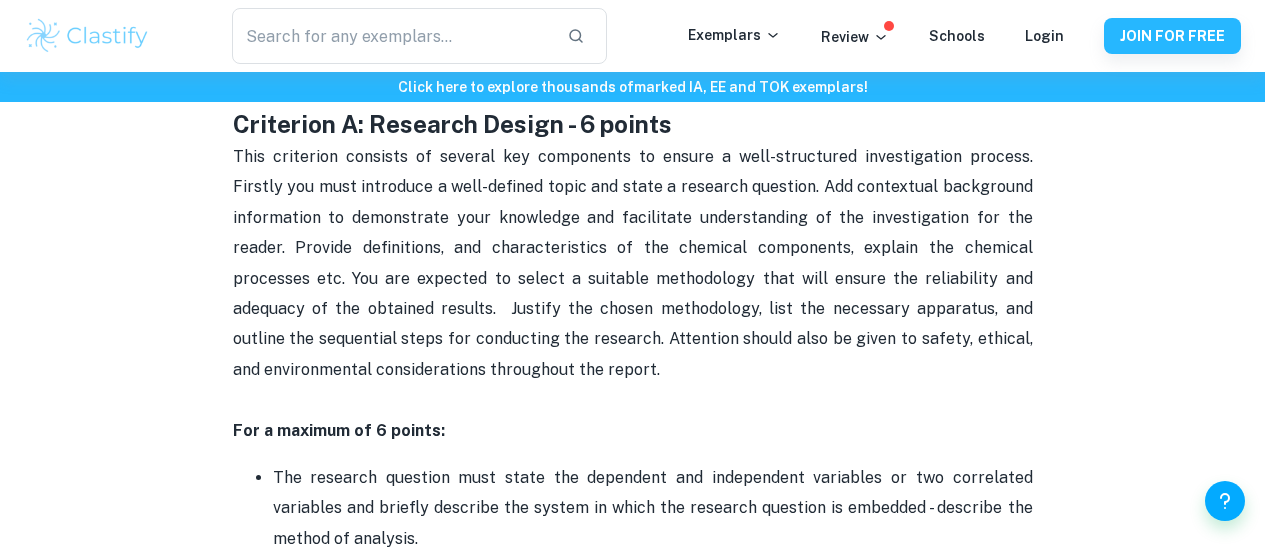 click on "This criterion consists of several key components to ensure a well-structured investigation process. Firstly you must introduce a well-defined topic and state a research question. Add contextual background information to demonstrate your knowledge and facilitate understanding of the investigation for the reader. Provide definitions, and characteristics of the chemical components, explain the chemical processes etc. You are expected to select a suitable methodology that will ensure the reliability and adequacy of the obtained results.  Justify the chosen methodology, list the necessary apparatus, and outline the sequential steps for conducting the research. Attention should also be given to safety, ethical, and environmental considerations throughout the report." at bounding box center (635, 263) 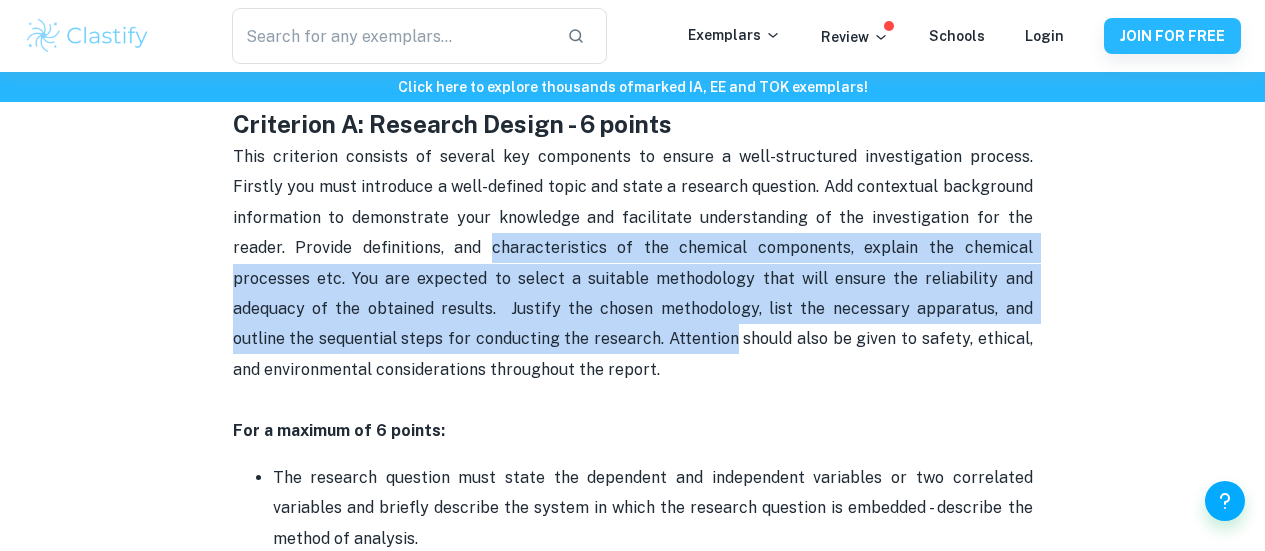 drag, startPoint x: 500, startPoint y: 313, endPoint x: 549, endPoint y: 422, distance: 119.507324 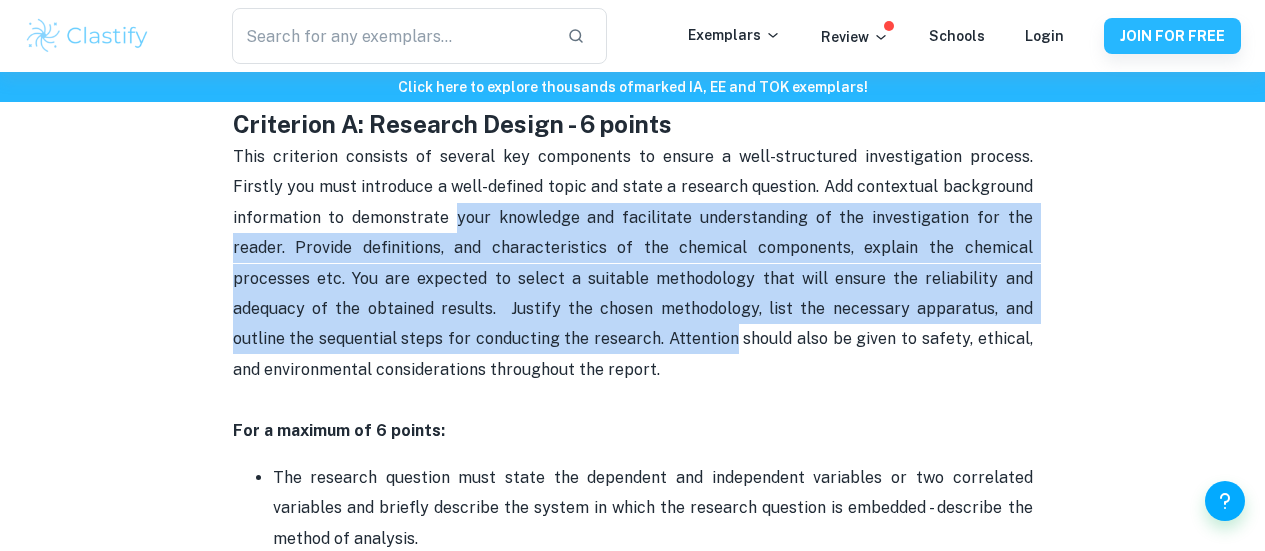 drag, startPoint x: 549, startPoint y: 422, endPoint x: 466, endPoint y: 301, distance: 146.73105 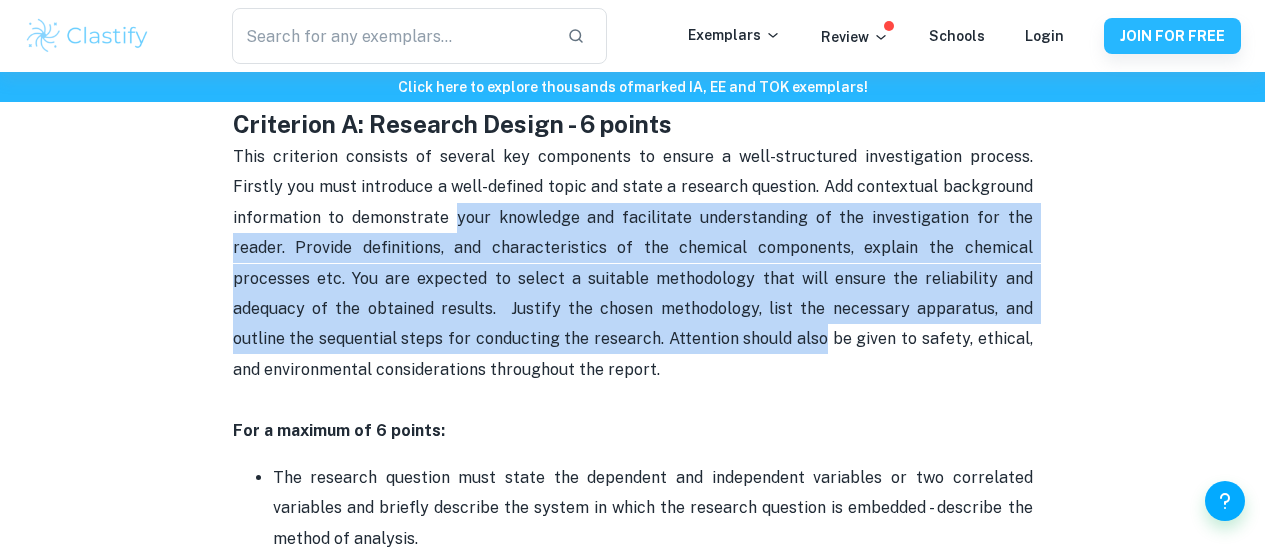 drag, startPoint x: 466, startPoint y: 301, endPoint x: 656, endPoint y: 427, distance: 227.98245 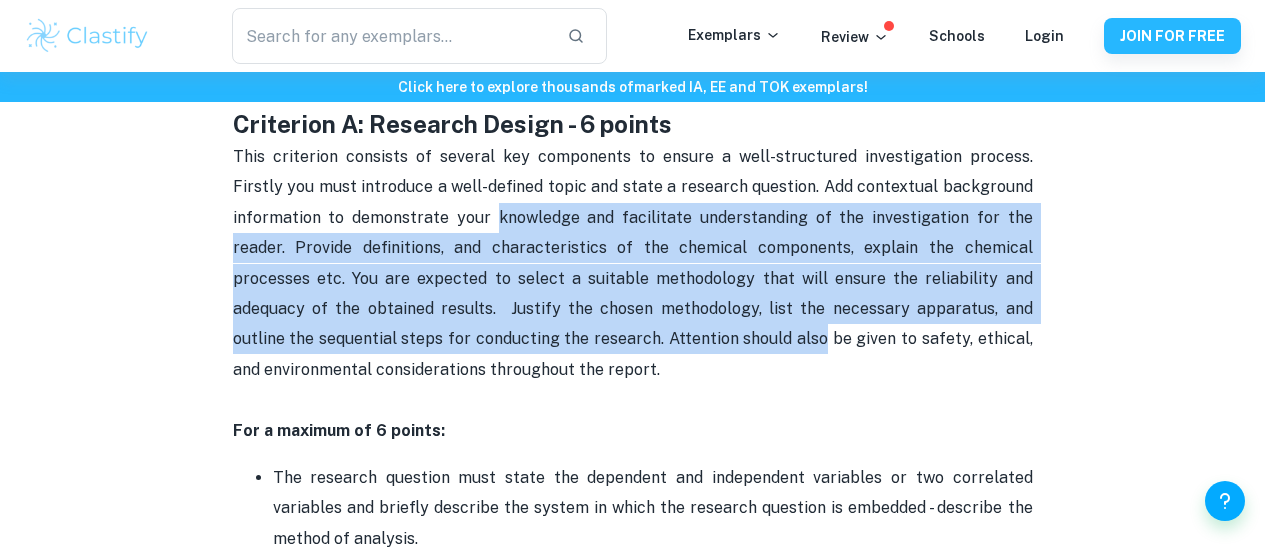 drag, startPoint x: 656, startPoint y: 427, endPoint x: 477, endPoint y: 284, distance: 229.10696 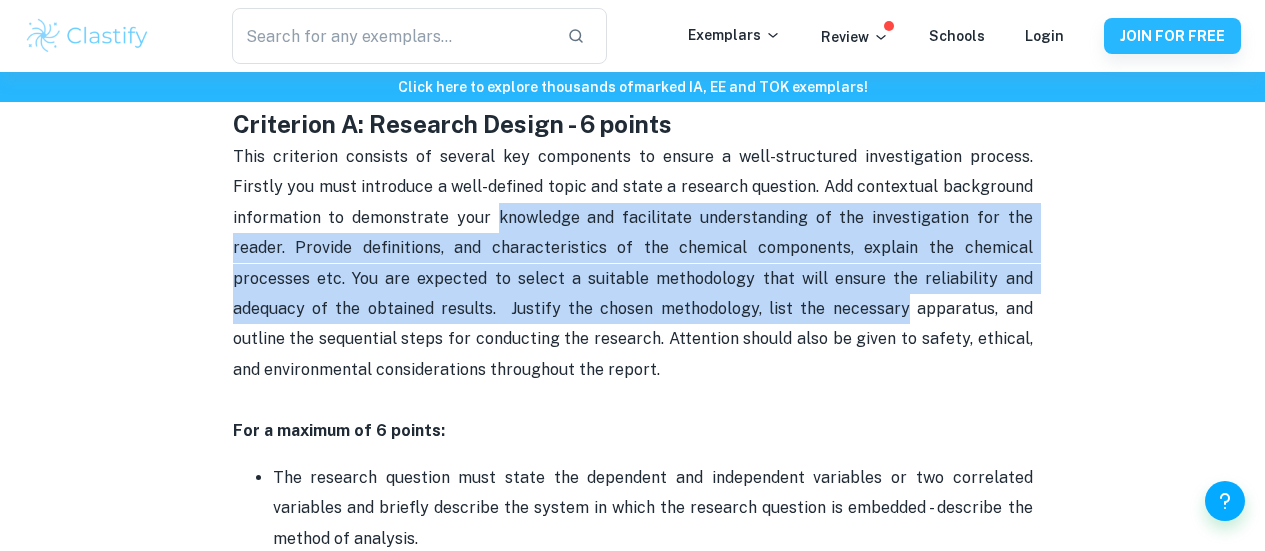 drag, startPoint x: 477, startPoint y: 284, endPoint x: 720, endPoint y: 393, distance: 266.32687 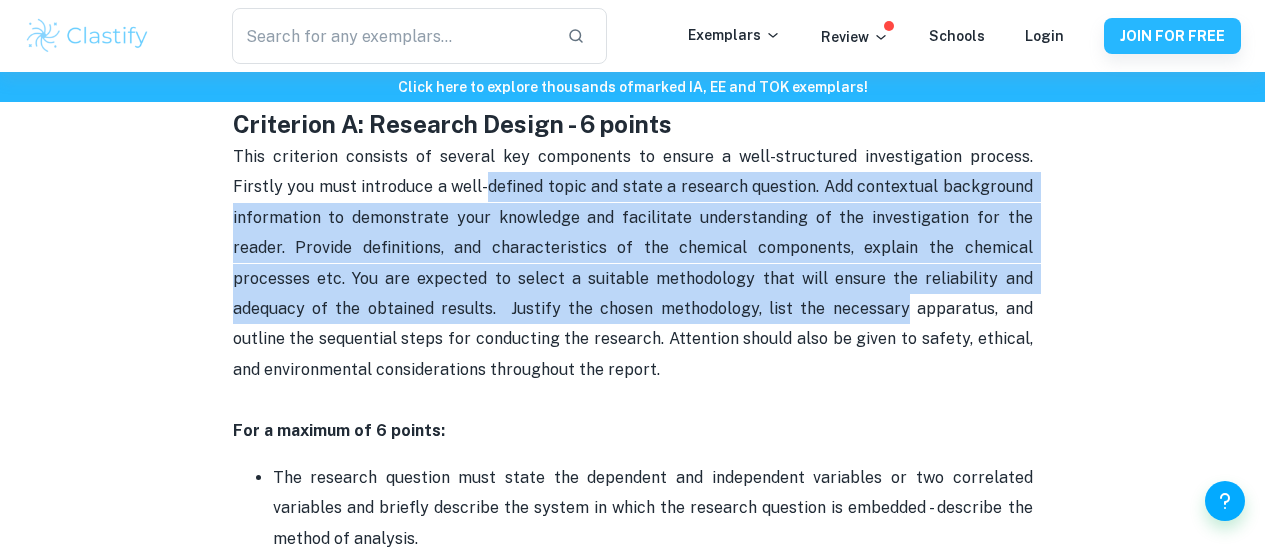 click on "This criterion consists of several key components to ensure a well-structured investigation process. Firstly you must introduce a well-defined topic and state a research question. Add contextual background information to demonstrate your knowledge and facilitate understanding of the investigation for the reader. Provide definitions, and characteristics of the chemical components, explain the chemical processes etc. You are expected to select a suitable methodology that will ensure the reliability and adequacy of the obtained results.  Justify the chosen methodology, list the necessary apparatus, and outline the sequential steps for conducting the research. Attention should also be given to safety, ethical, and environmental considerations throughout the report." at bounding box center (633, 279) 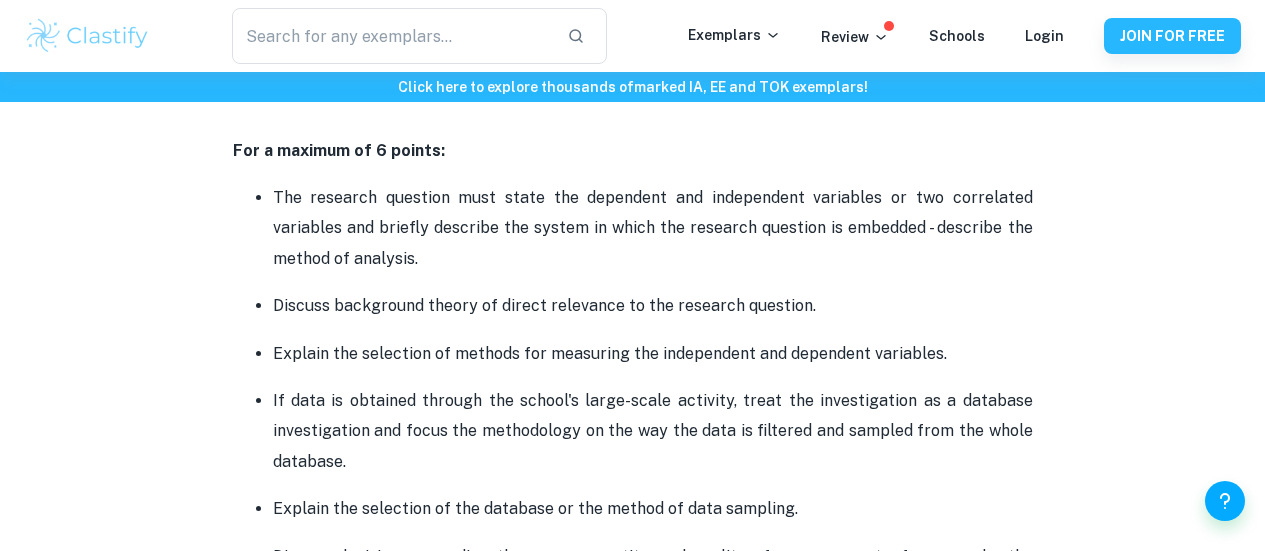 scroll, scrollTop: 1396, scrollLeft: 0, axis: vertical 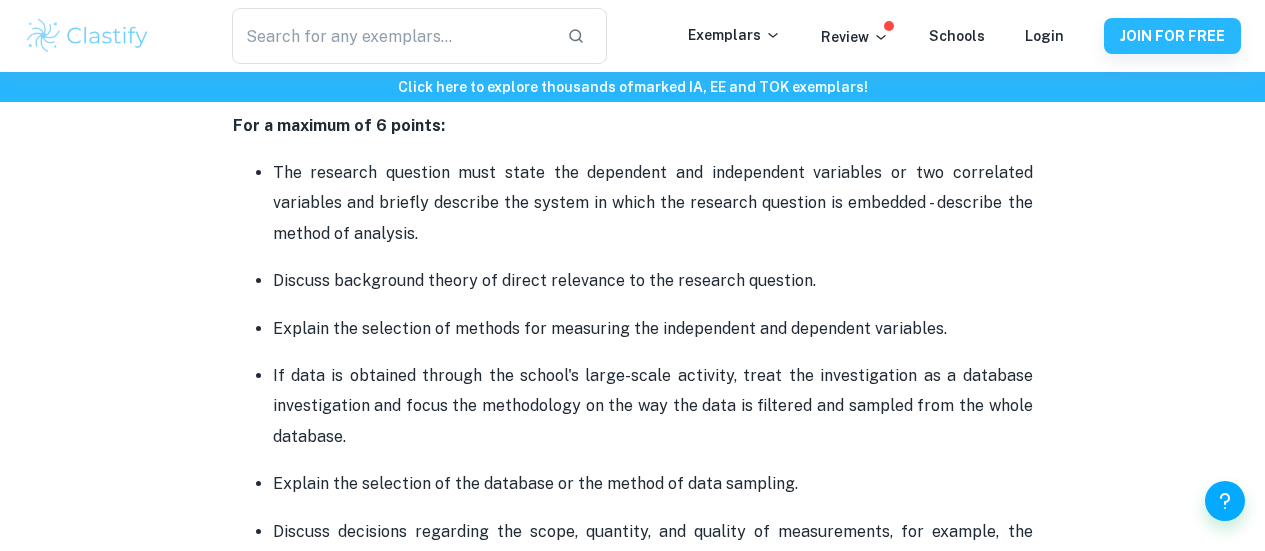 click on "The research question must state the dependent and independent variables or two correlated variables and briefly describe the system in which the research question is embedded - describe the method of analysis." at bounding box center [653, 203] 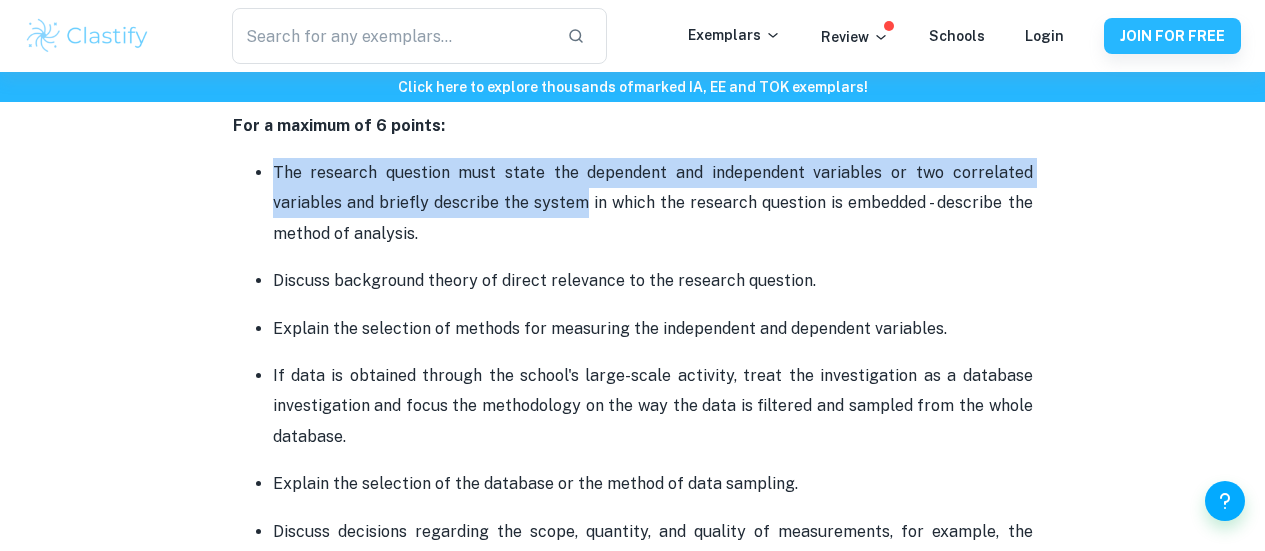 drag, startPoint x: 279, startPoint y: 260, endPoint x: 573, endPoint y: 271, distance: 294.20572 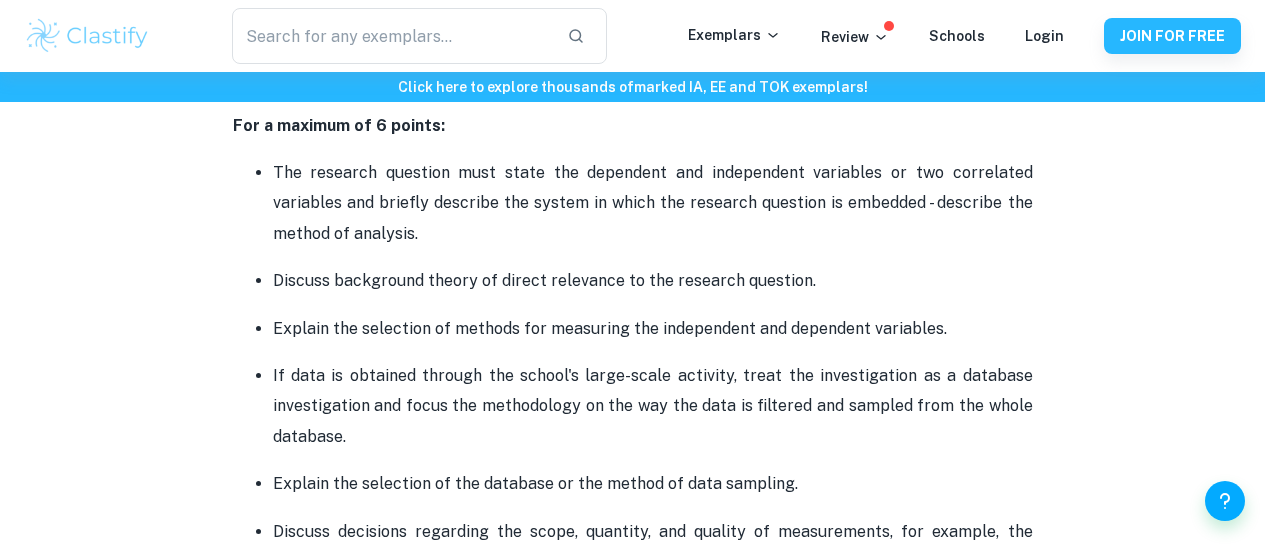 click on "The research question must state the dependent and independent variables or two correlated variables and briefly describe the system in which the research question is embedded - describe the method of analysis." at bounding box center (653, 203) 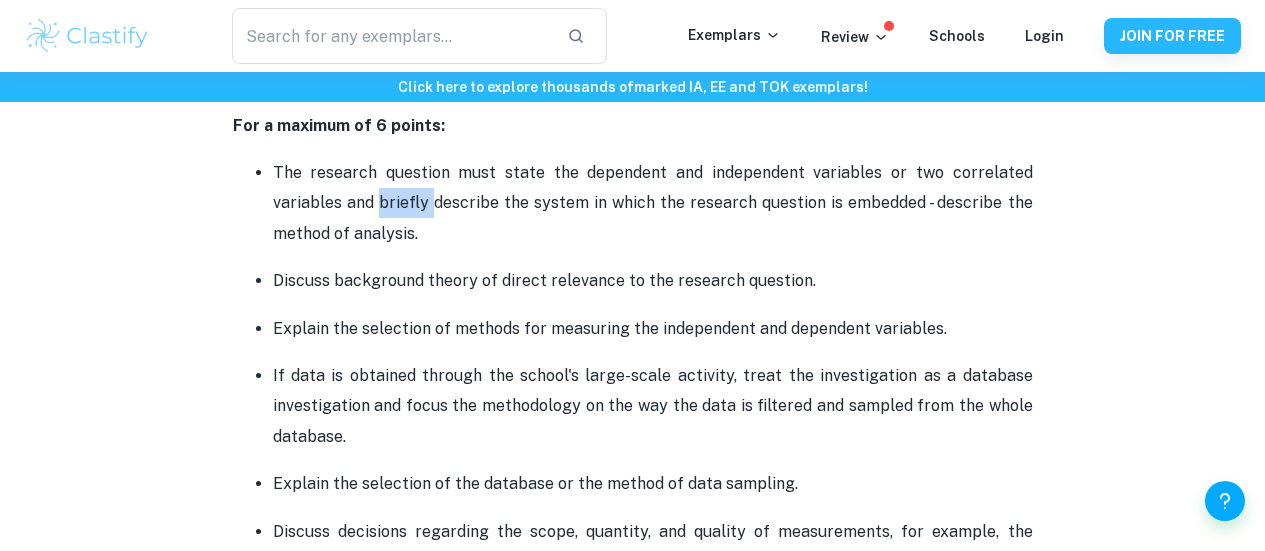 drag, startPoint x: 400, startPoint y: 281, endPoint x: 421, endPoint y: 309, distance: 35 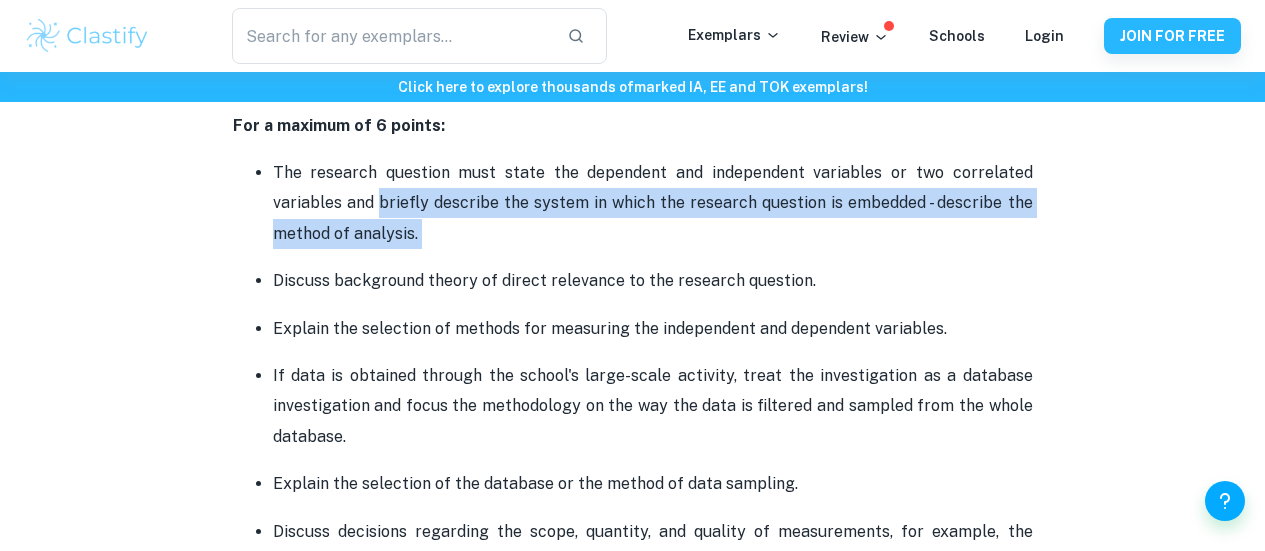 click on "The research question must state the dependent and independent variables or two correlated variables and briefly describe the system in which the research question is embedded - describe the method of analysis." at bounding box center (653, 203) 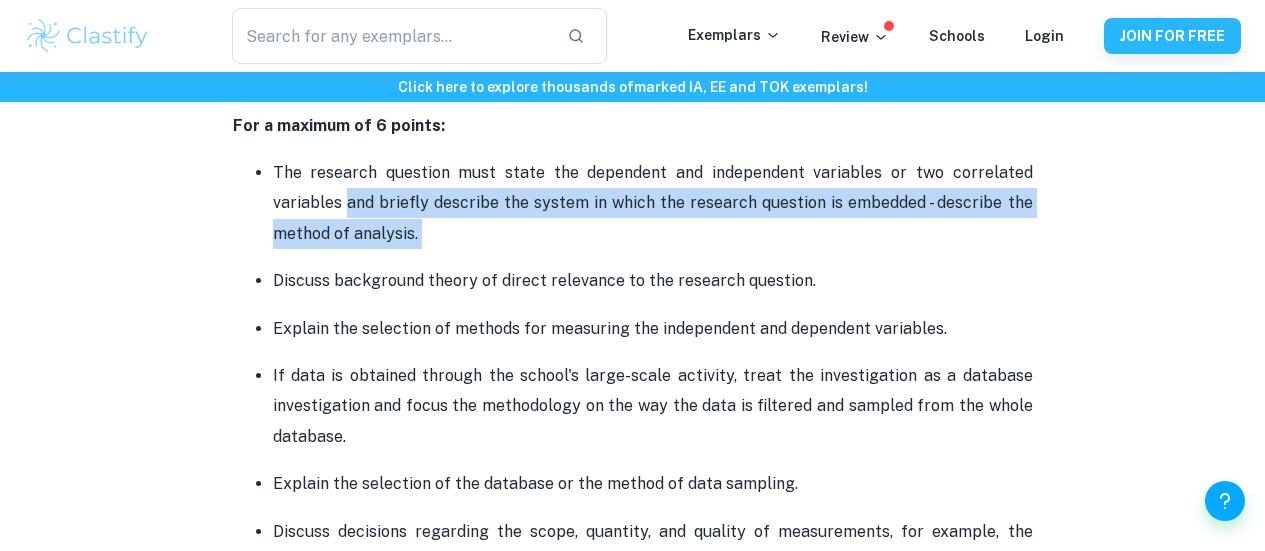 drag, startPoint x: 421, startPoint y: 309, endPoint x: 360, endPoint y: 265, distance: 75.21303 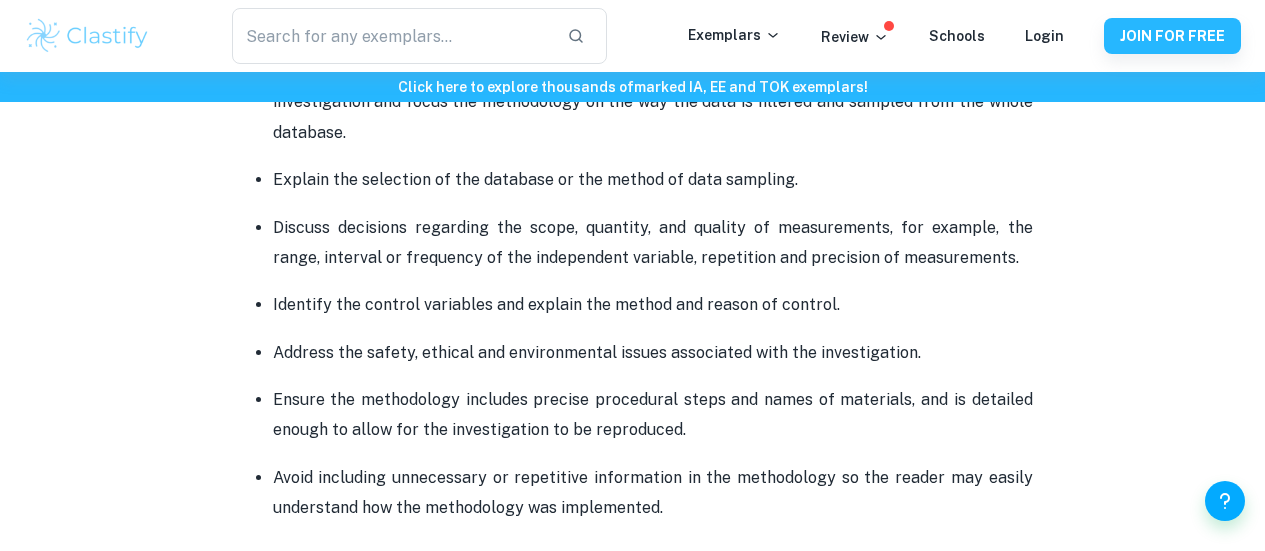 scroll, scrollTop: 1701, scrollLeft: 0, axis: vertical 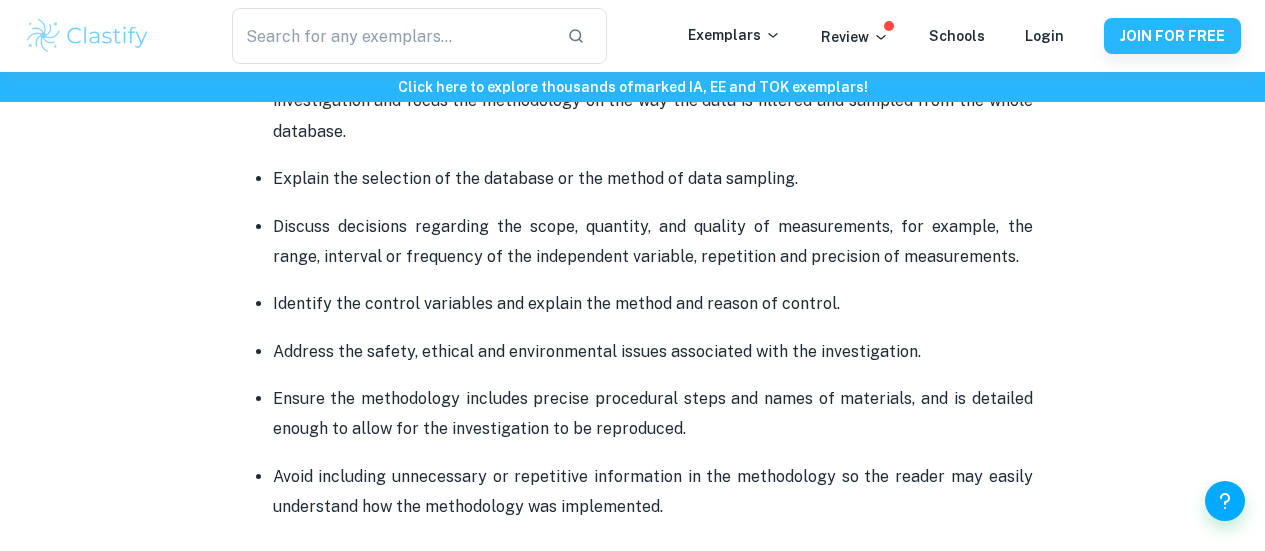 click on "If data is obtained through the school's large-scale activity, treat the investigation as a database investigation and focus the methodology on the way the data is filtered and sampled from the whole database." at bounding box center [653, 101] 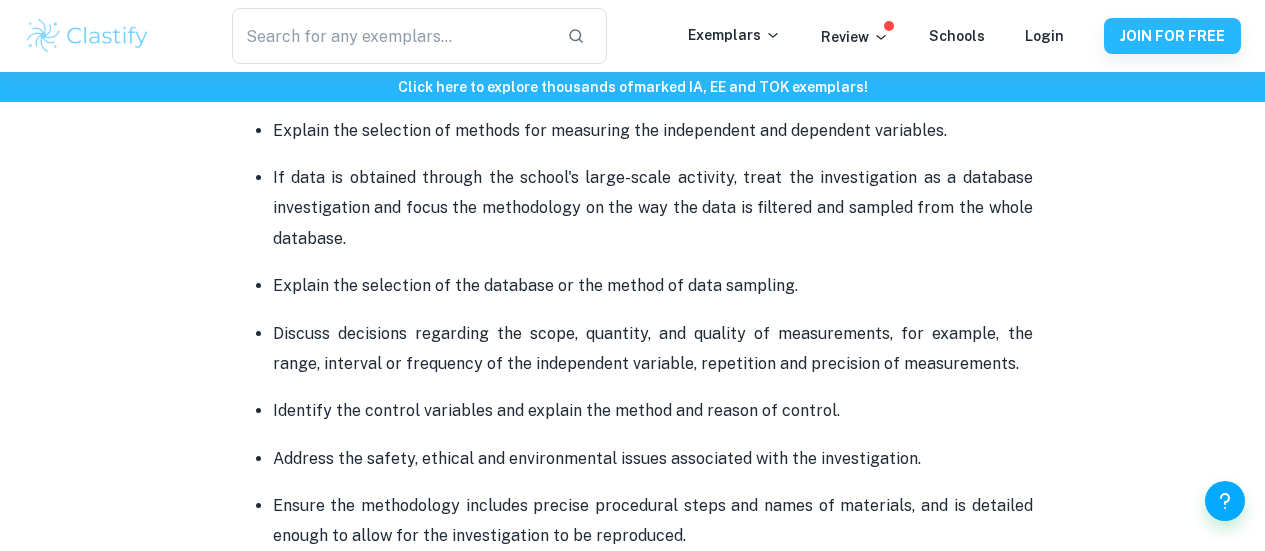 scroll, scrollTop: 1447, scrollLeft: 0, axis: vertical 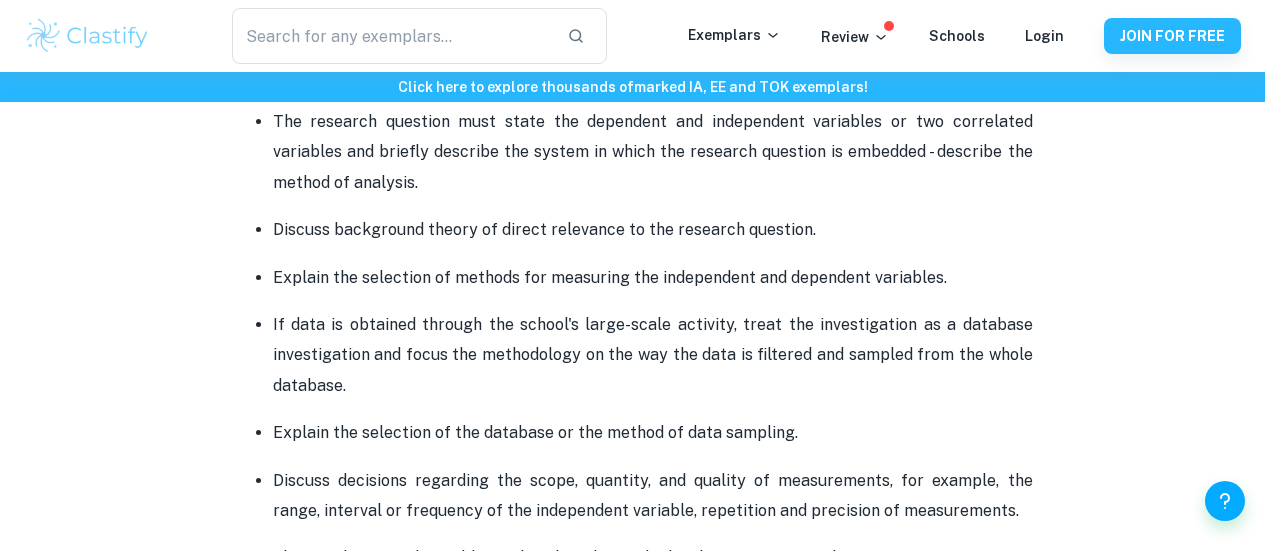 click on "For a maximum of 6 points:" at bounding box center (339, 74) 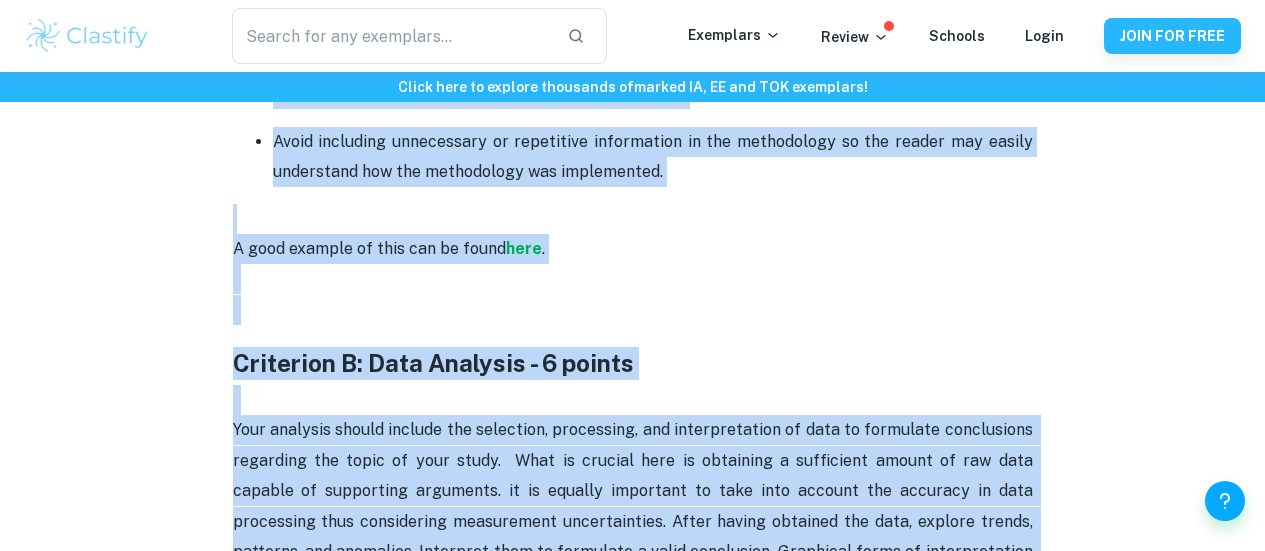 scroll, scrollTop: 2108, scrollLeft: 0, axis: vertical 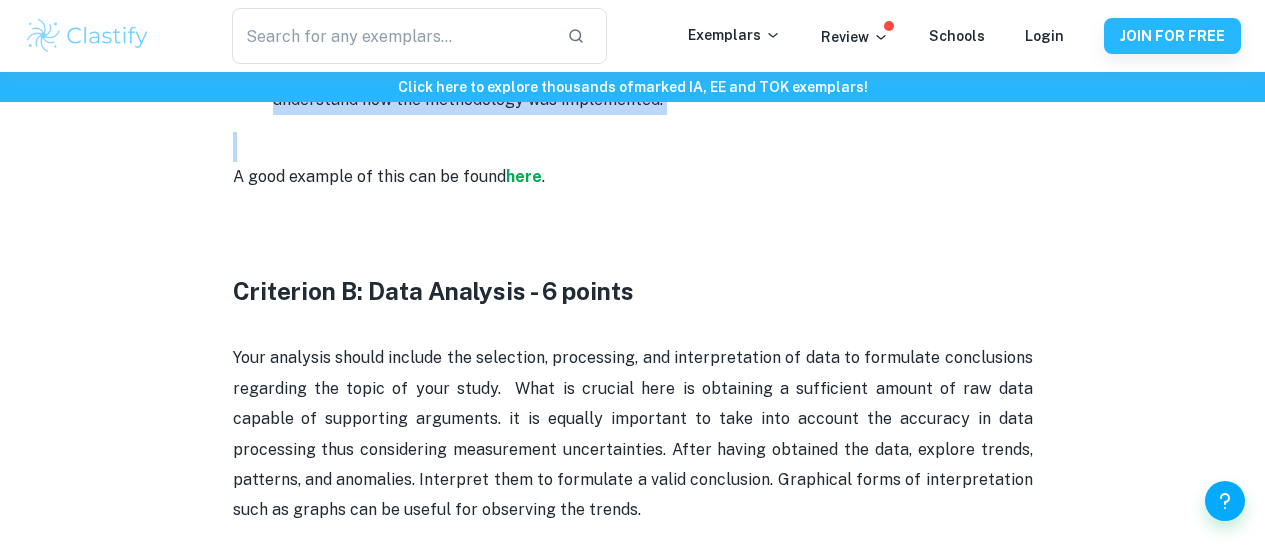 drag, startPoint x: 311, startPoint y: 149, endPoint x: 499, endPoint y: 185, distance: 191.41577 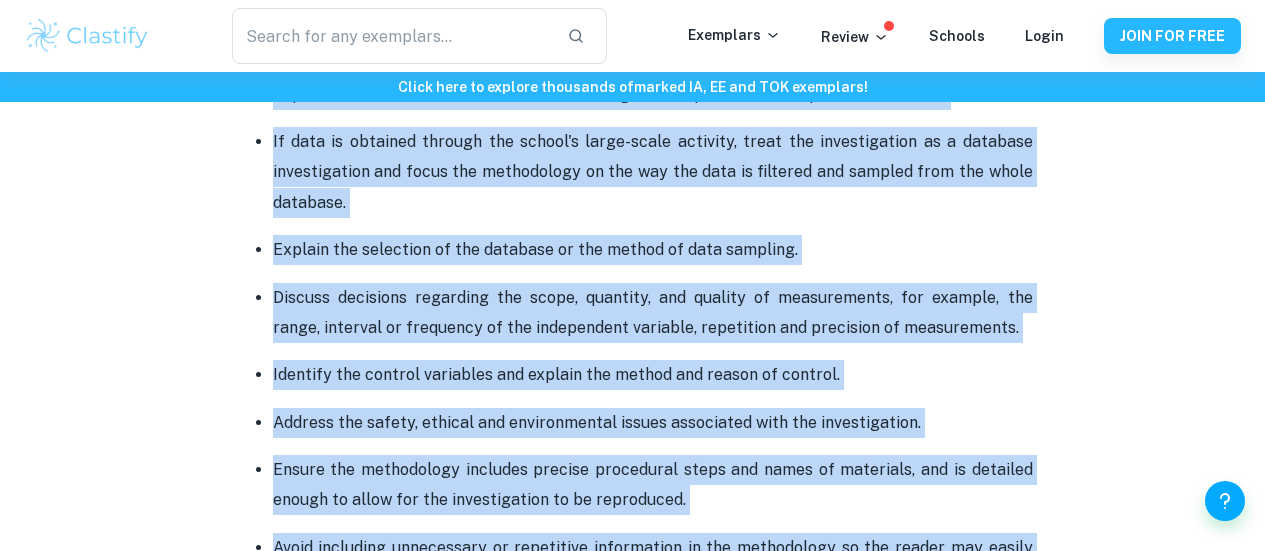 scroll, scrollTop: 1292, scrollLeft: 0, axis: vertical 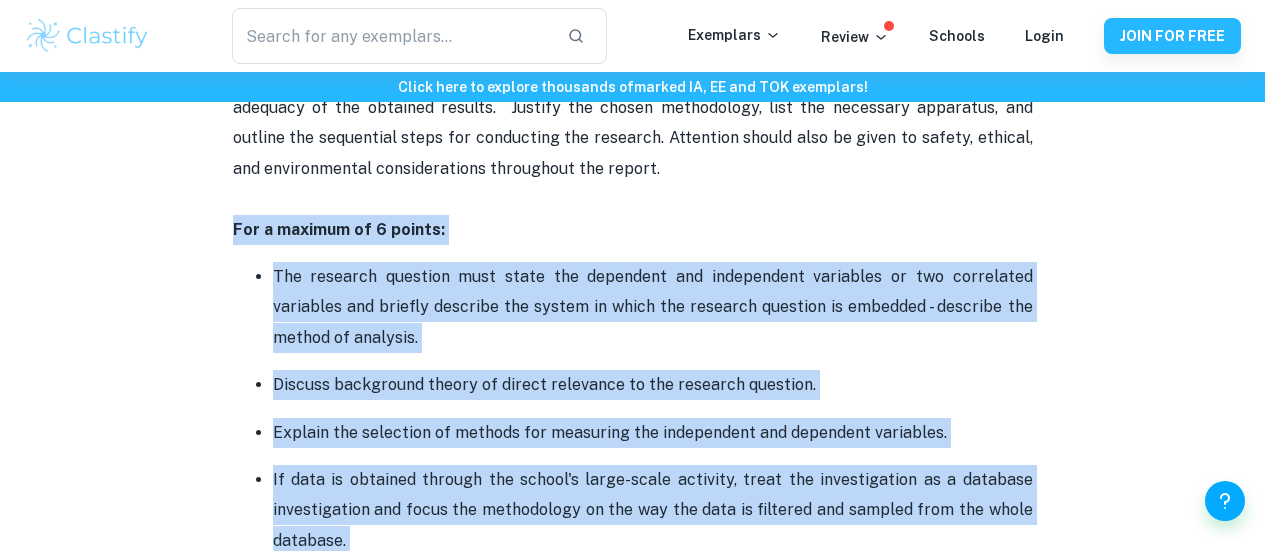 copy on "For a maximum of 6 points:  The research question must state the dependent and independent variables or two correlated variables and briefly describe the system in which the research question is embedded - describe the method of analysis. Discuss background theory of direct relevance to the research question.  Explain the selection of methods for measuring the independent and dependent variables.  If data is obtained through the school's large-scale activity, treat the investigation as a database investigation and focus the methodology on the way the data is filtered and sampled from the whole database.  Explain the selection of the database or the method of data sampling.  Discuss decisions regarding the scope, quantity, and quality of measurements, for example, the range, interval or frequency of the independent variable, repetition and precision of measurements.  Identify the control variables and explain the method and reason of control. Address the safety, ethical and environmental issues associated w..." 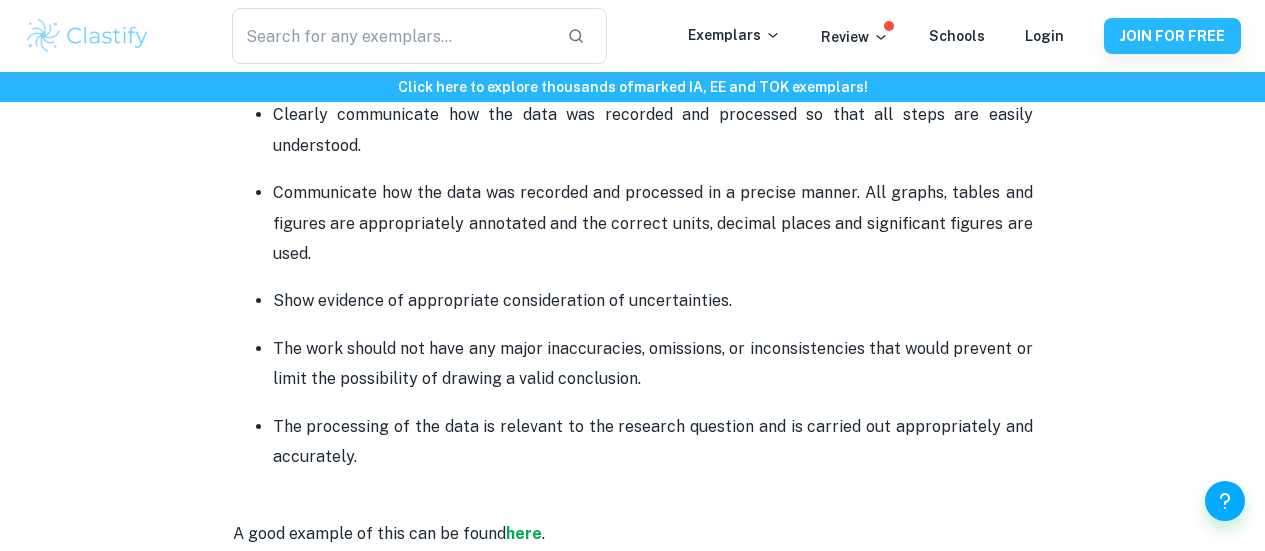 scroll, scrollTop: 2608, scrollLeft: 0, axis: vertical 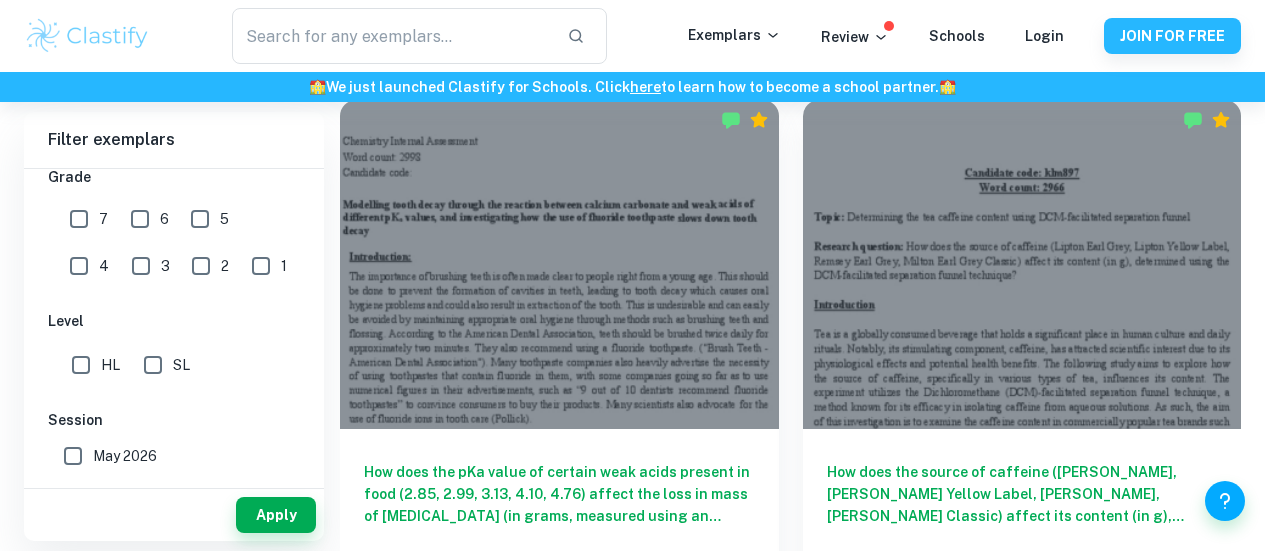 click on "SL" at bounding box center (153, 365) 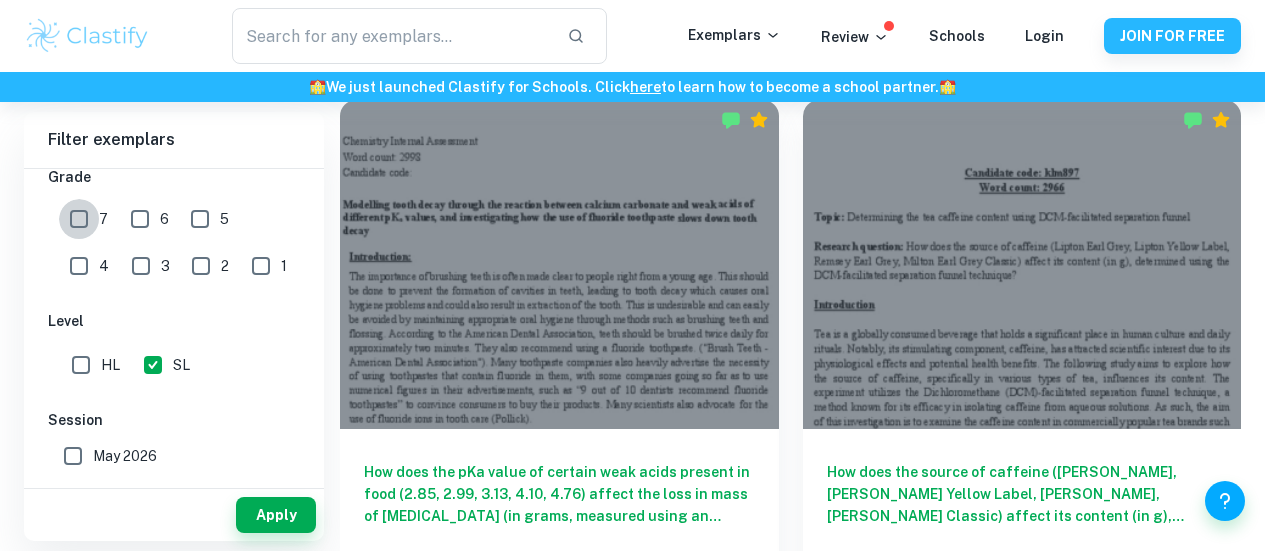 click on "7" at bounding box center (79, 219) 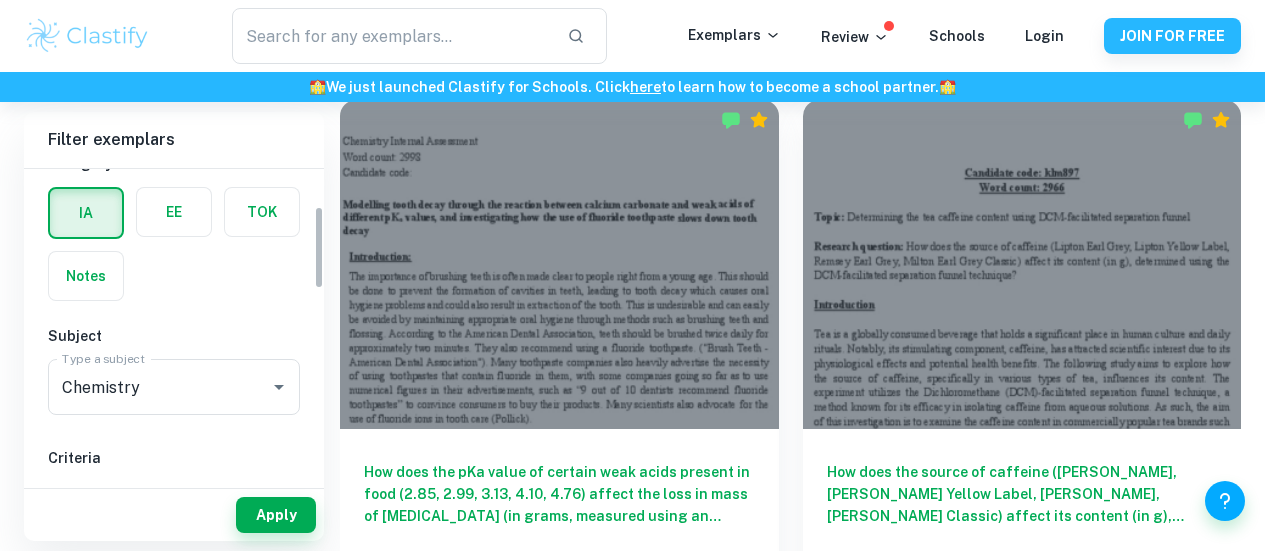 scroll, scrollTop: 0, scrollLeft: 0, axis: both 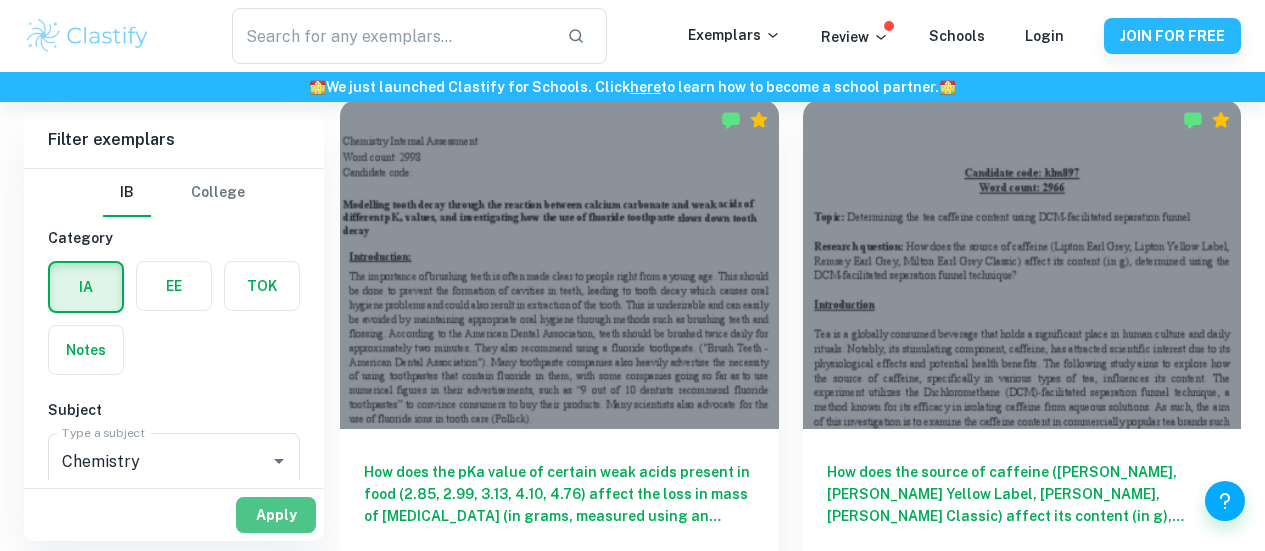 click on "Apply" at bounding box center [276, 515] 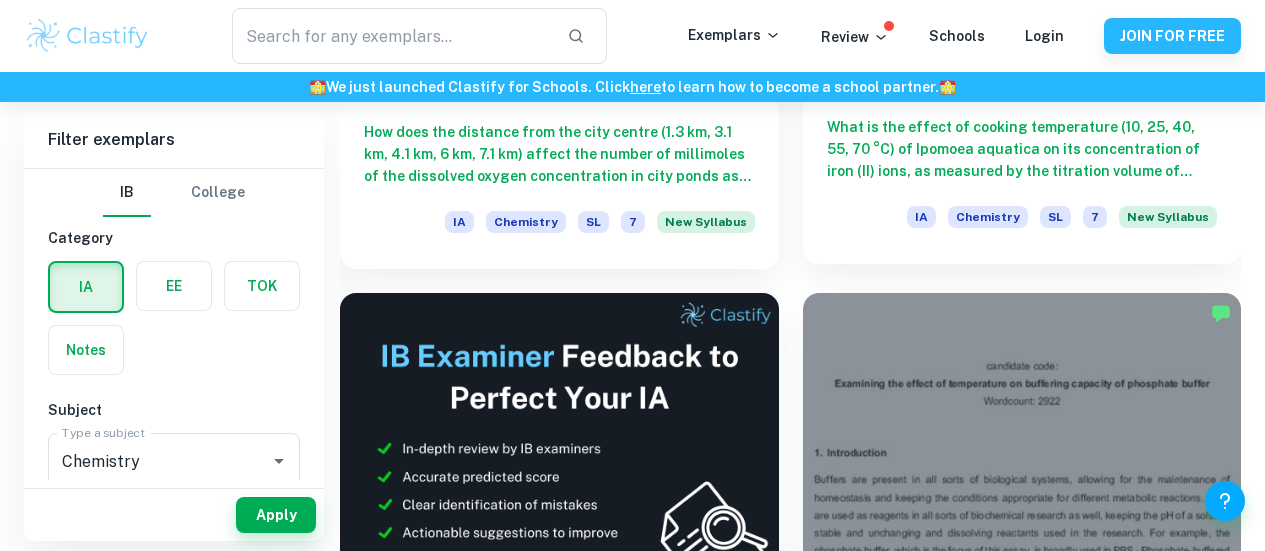 scroll, scrollTop: 983, scrollLeft: 0, axis: vertical 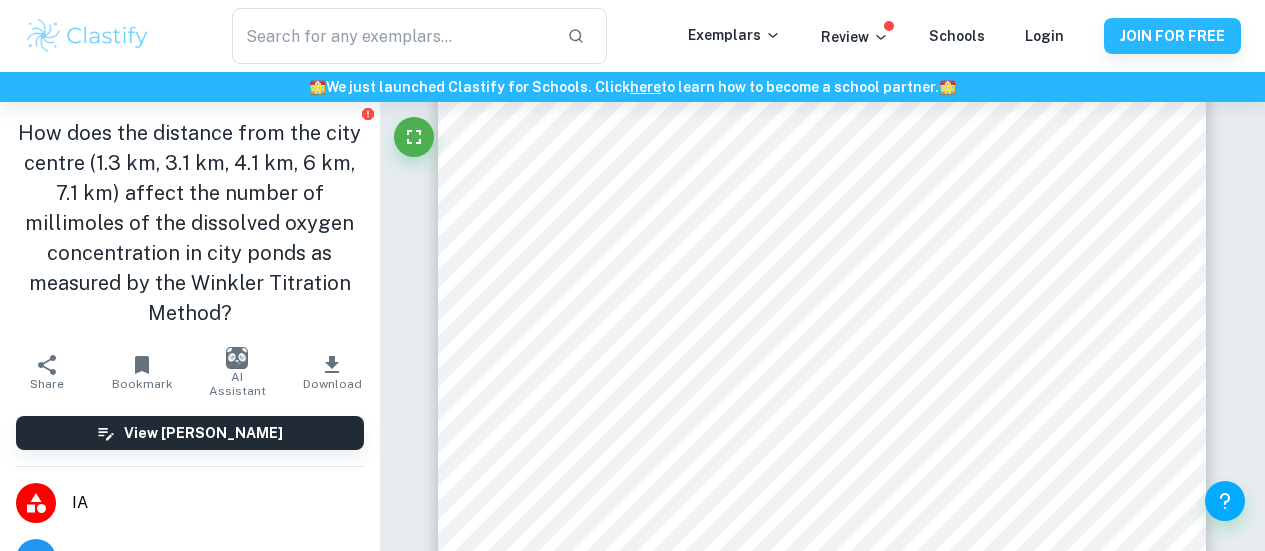 click on "How does the distance from the city centre (1.3 km, 3.1 km, 4.1 km, 6 km, 7.1 km) affect the number of millimoles of the dissolved oxygen concentration in city ponds as measured by the Winkler Titration Method?" at bounding box center [190, 223] 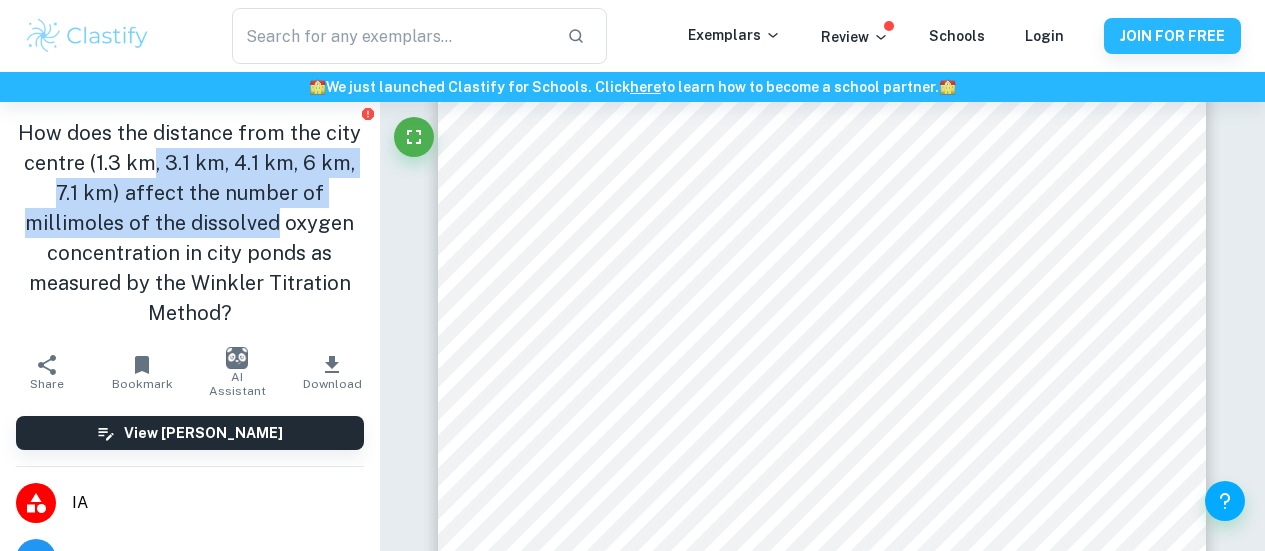 drag, startPoint x: 193, startPoint y: 236, endPoint x: 181, endPoint y: 170, distance: 67.08204 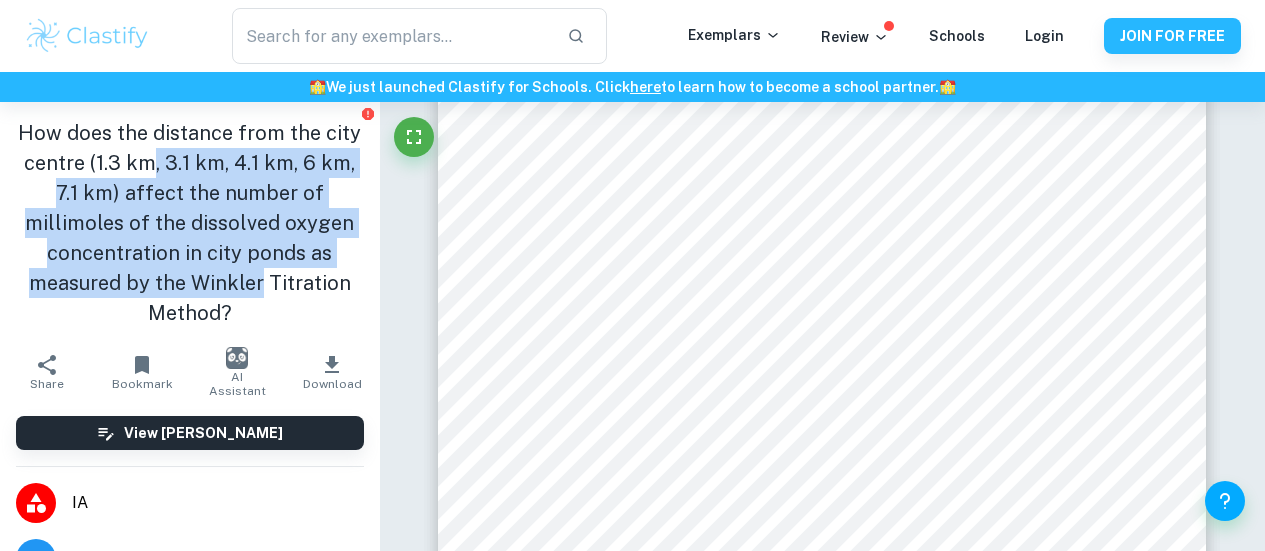 drag, startPoint x: 181, startPoint y: 170, endPoint x: 197, endPoint y: 292, distance: 123.04471 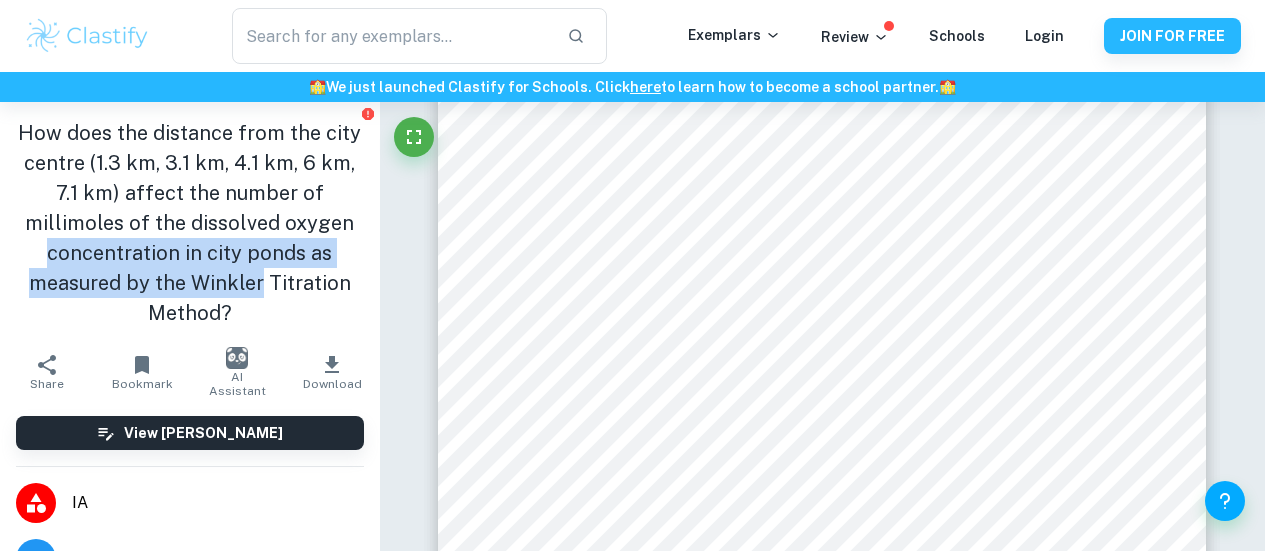 drag, startPoint x: 197, startPoint y: 292, endPoint x: 137, endPoint y: 229, distance: 87 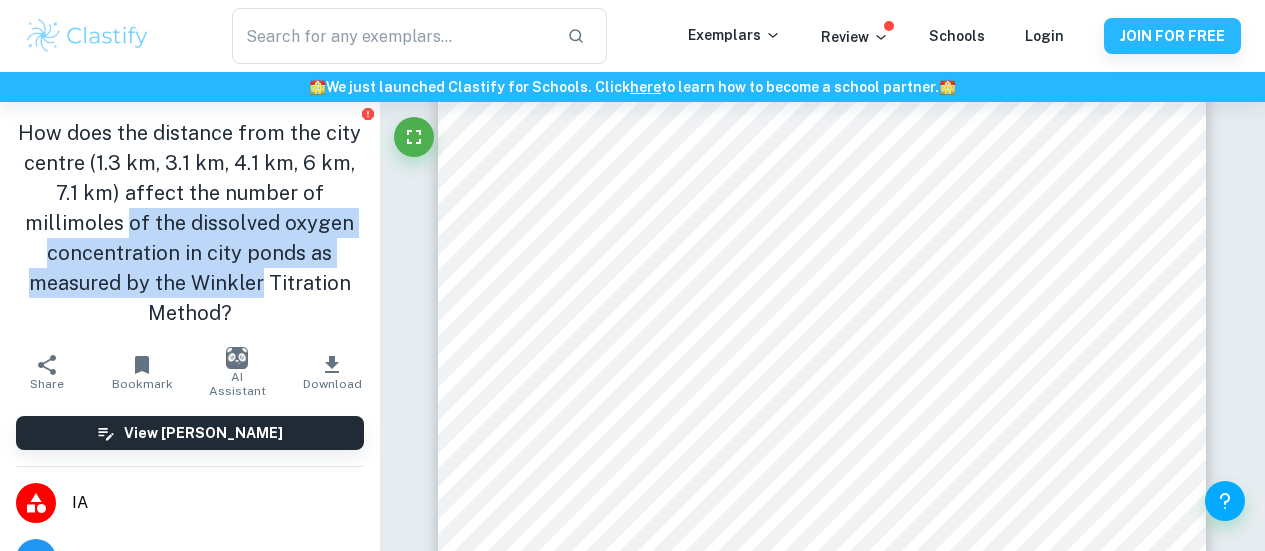 click on "How does the distance from the city centre (1.3 km, 3.1 km, 4.1 km, 6 km, 7.1 km) affect the number of millimoles of the dissolved oxygen concentration in city ponds as measured by the Winkler Titration Method?" at bounding box center [190, 223] 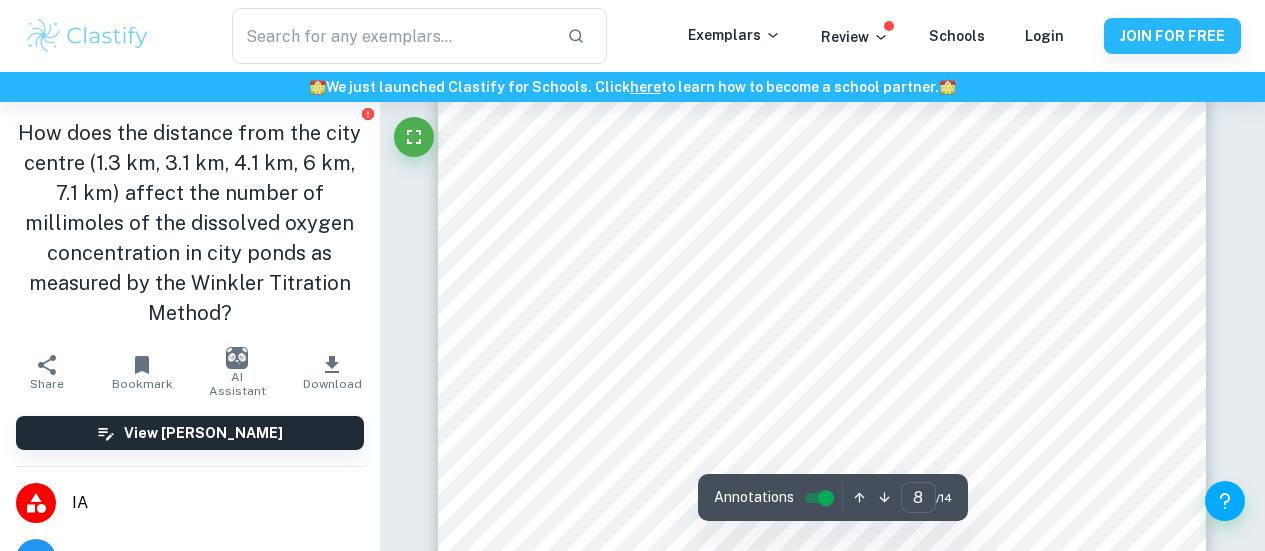 scroll, scrollTop: 8434, scrollLeft: 0, axis: vertical 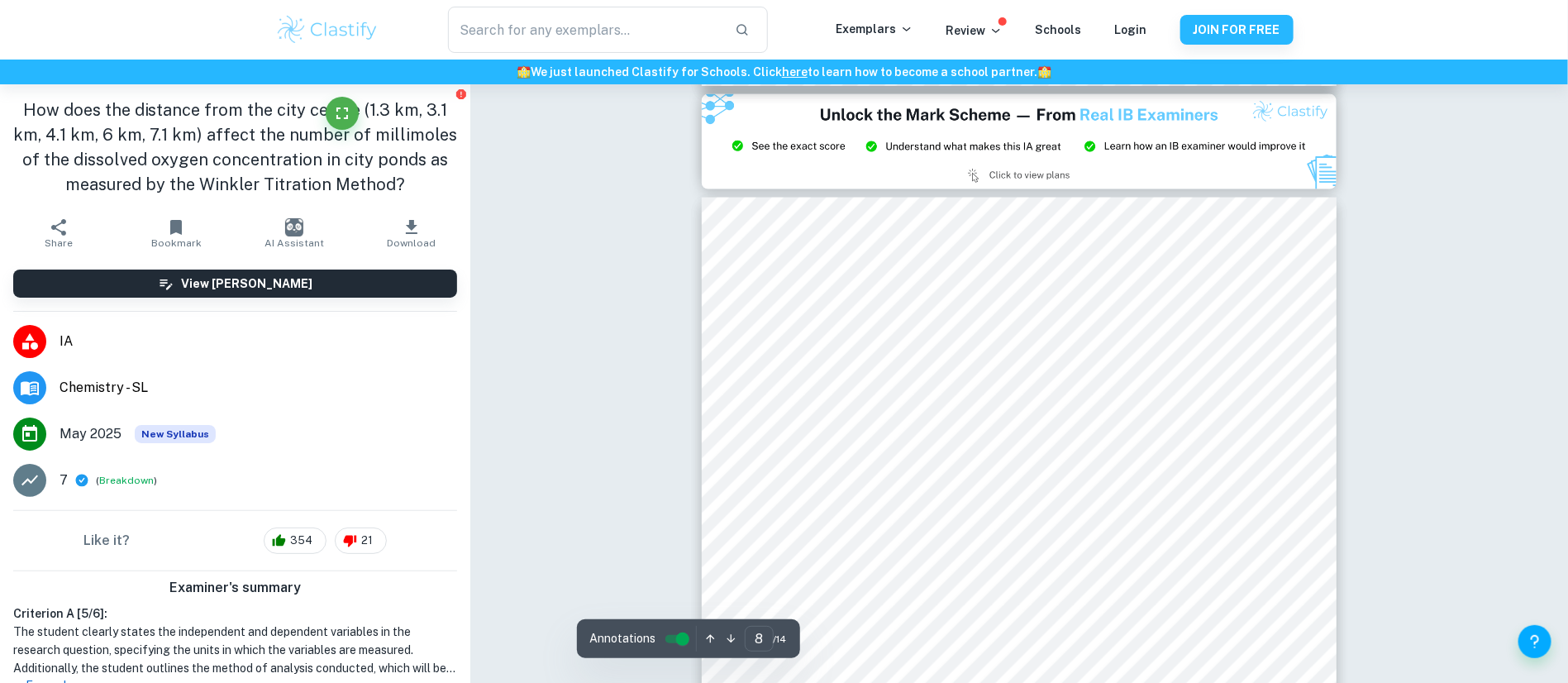 type on "9" 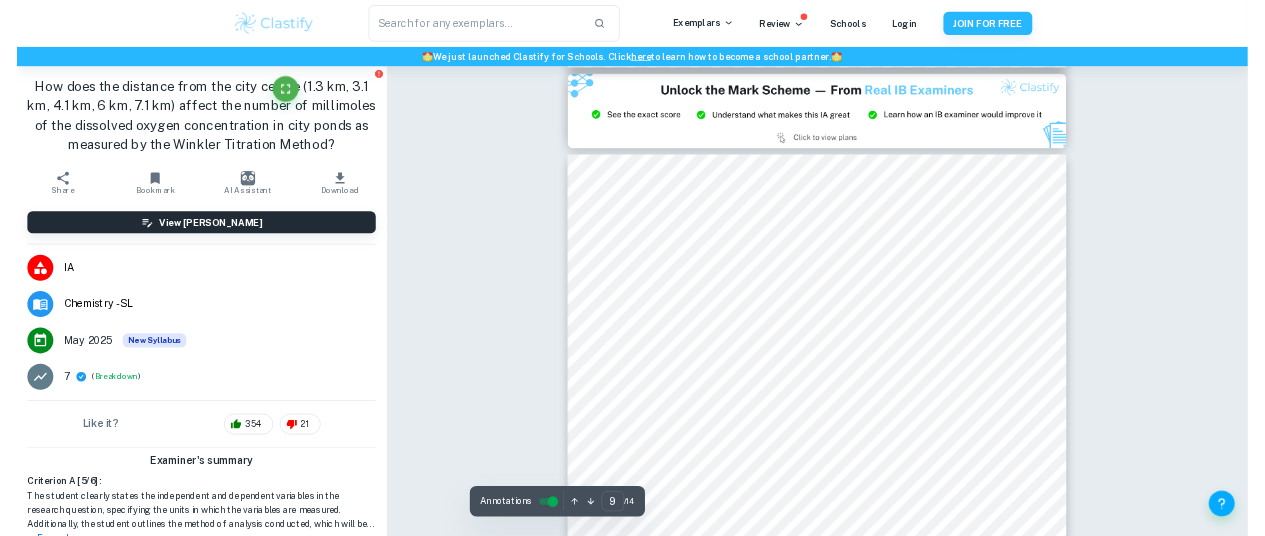 scroll, scrollTop: 9088, scrollLeft: 0, axis: vertical 